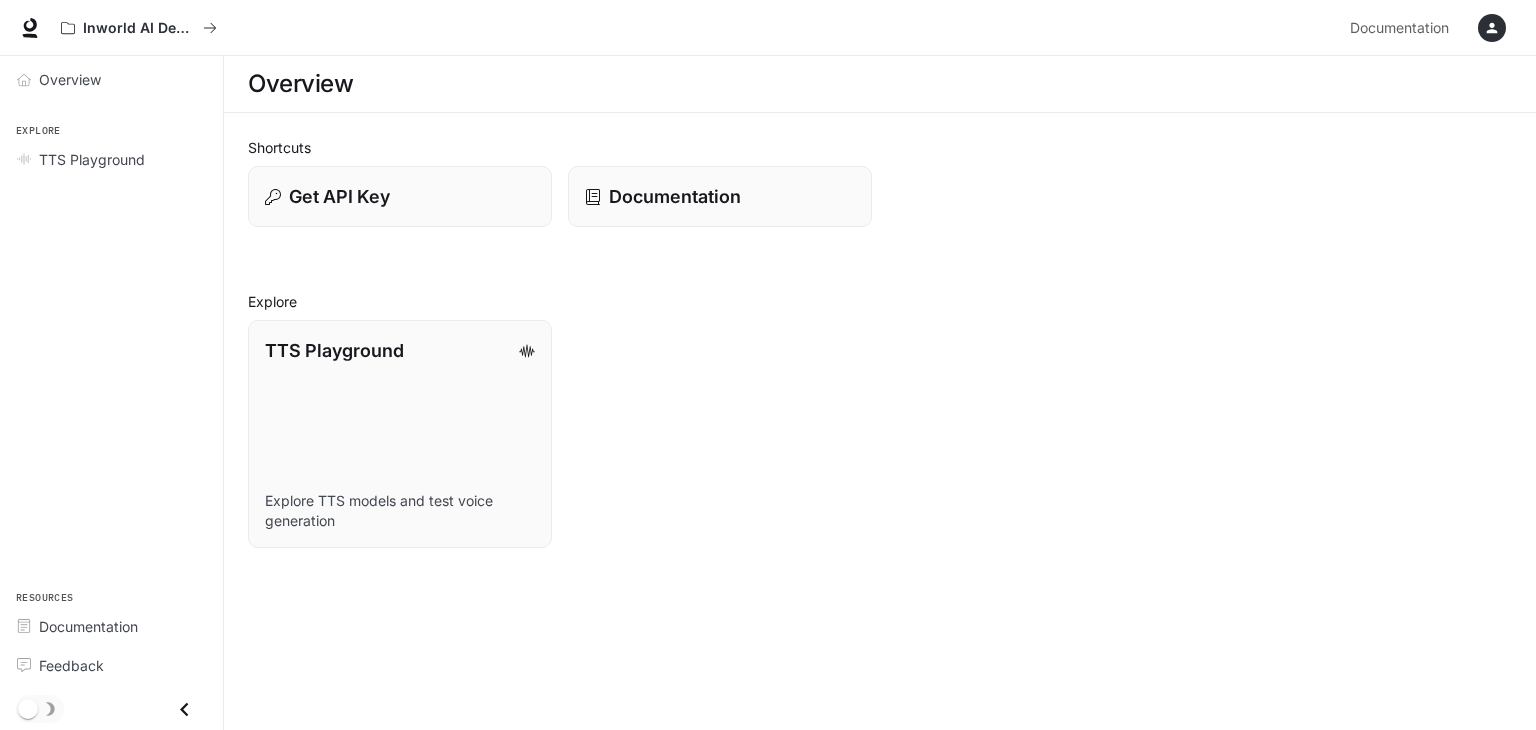 scroll, scrollTop: 0, scrollLeft: 0, axis: both 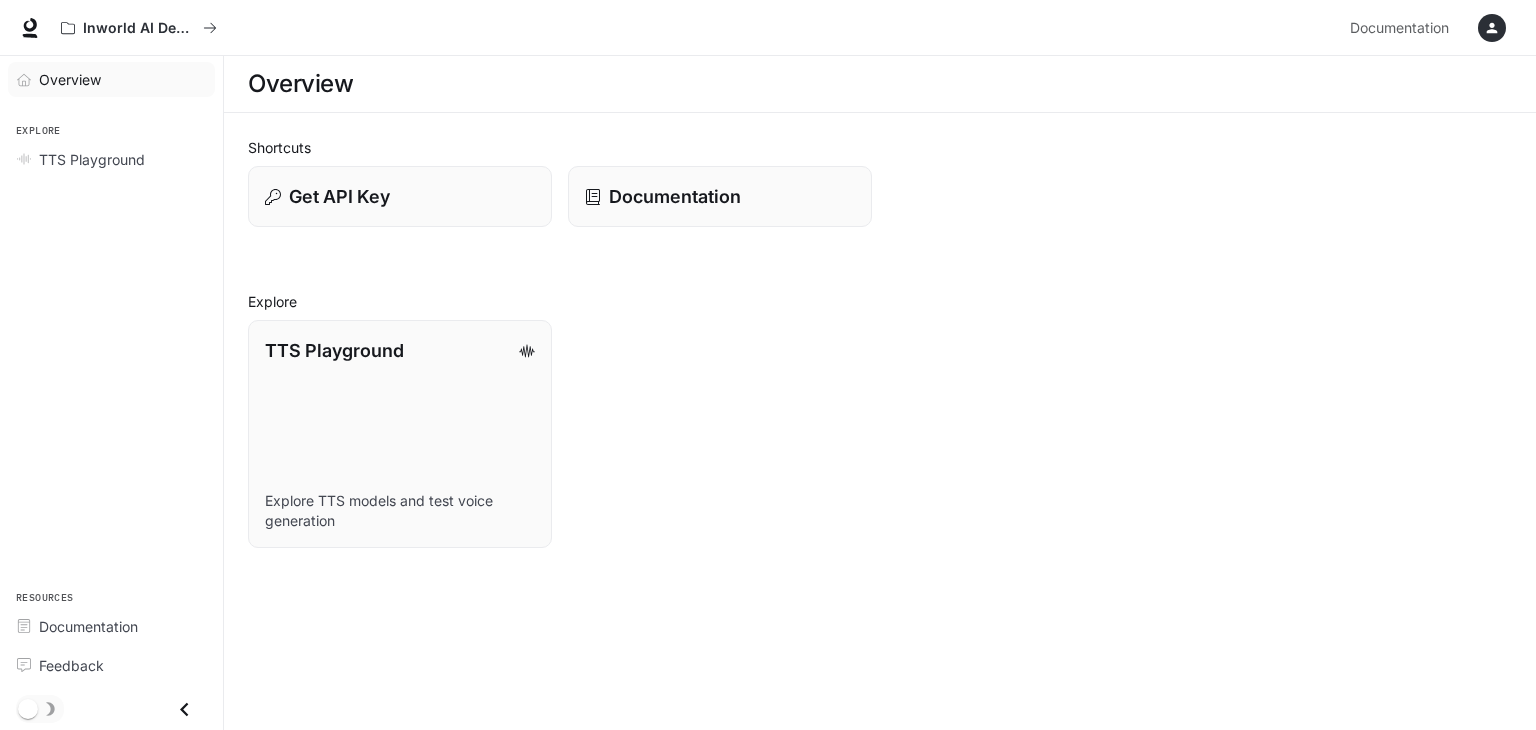 drag, startPoint x: 0, startPoint y: 0, endPoint x: 90, endPoint y: 74, distance: 116.51609 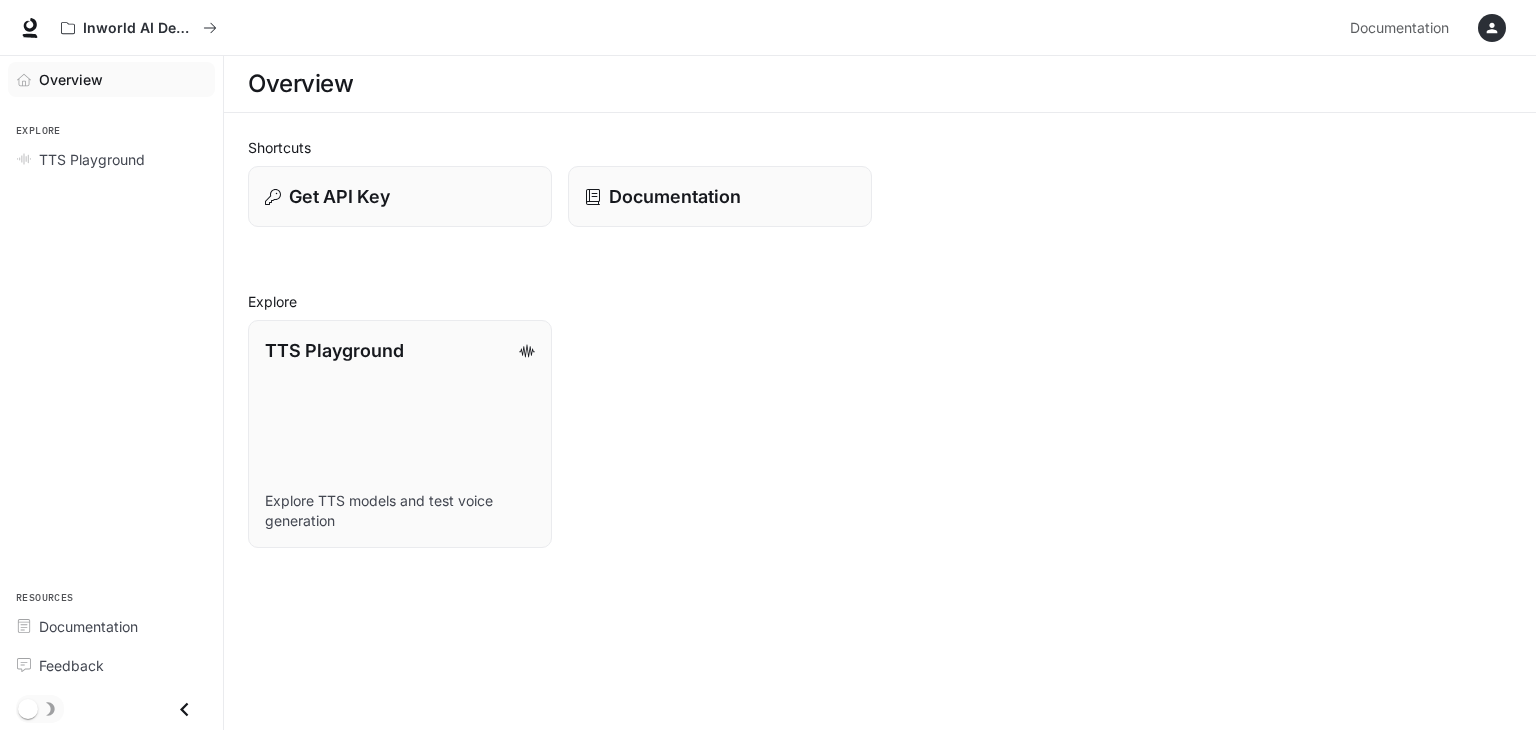 click on "Inworld AI Demos Documentation Documentation" at bounding box center (768, 28) 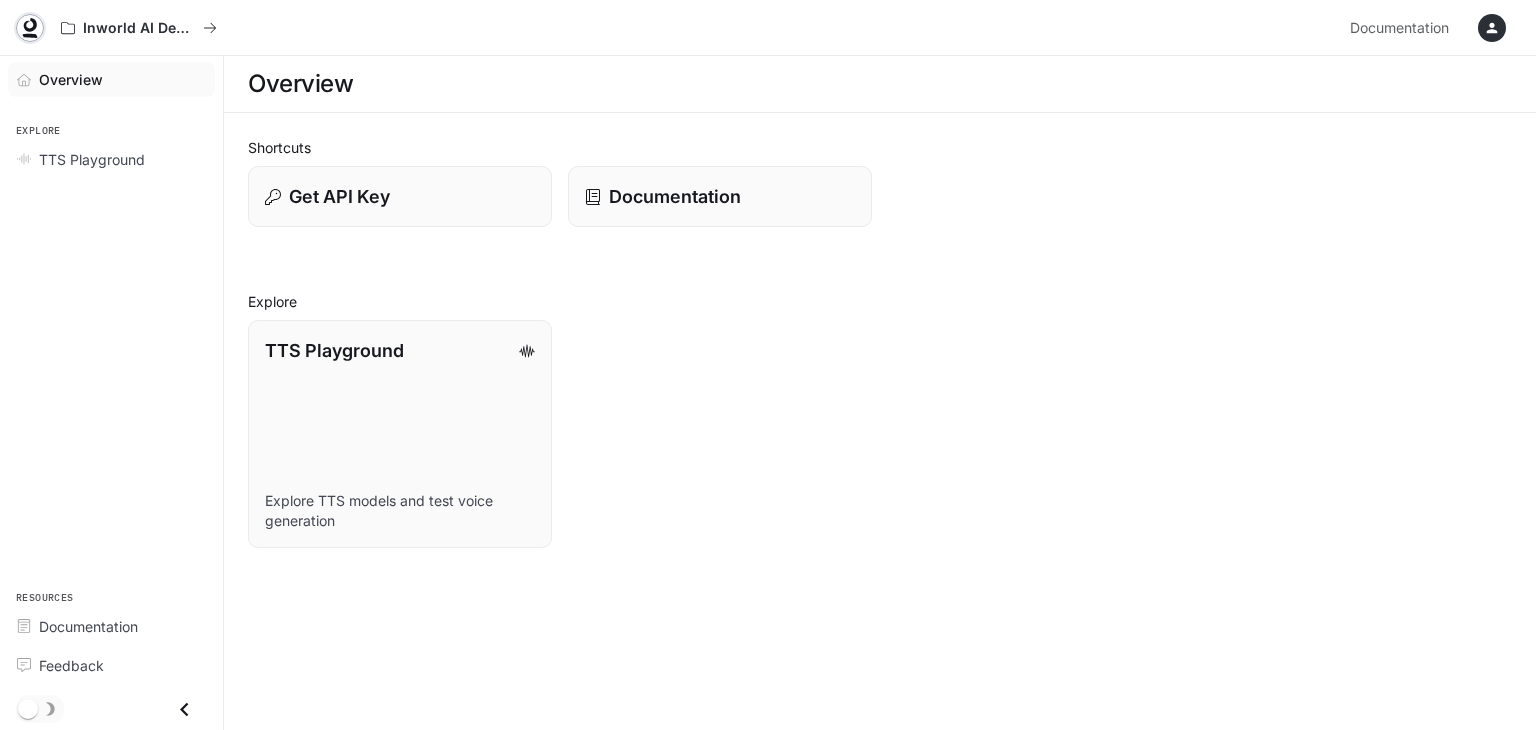 click 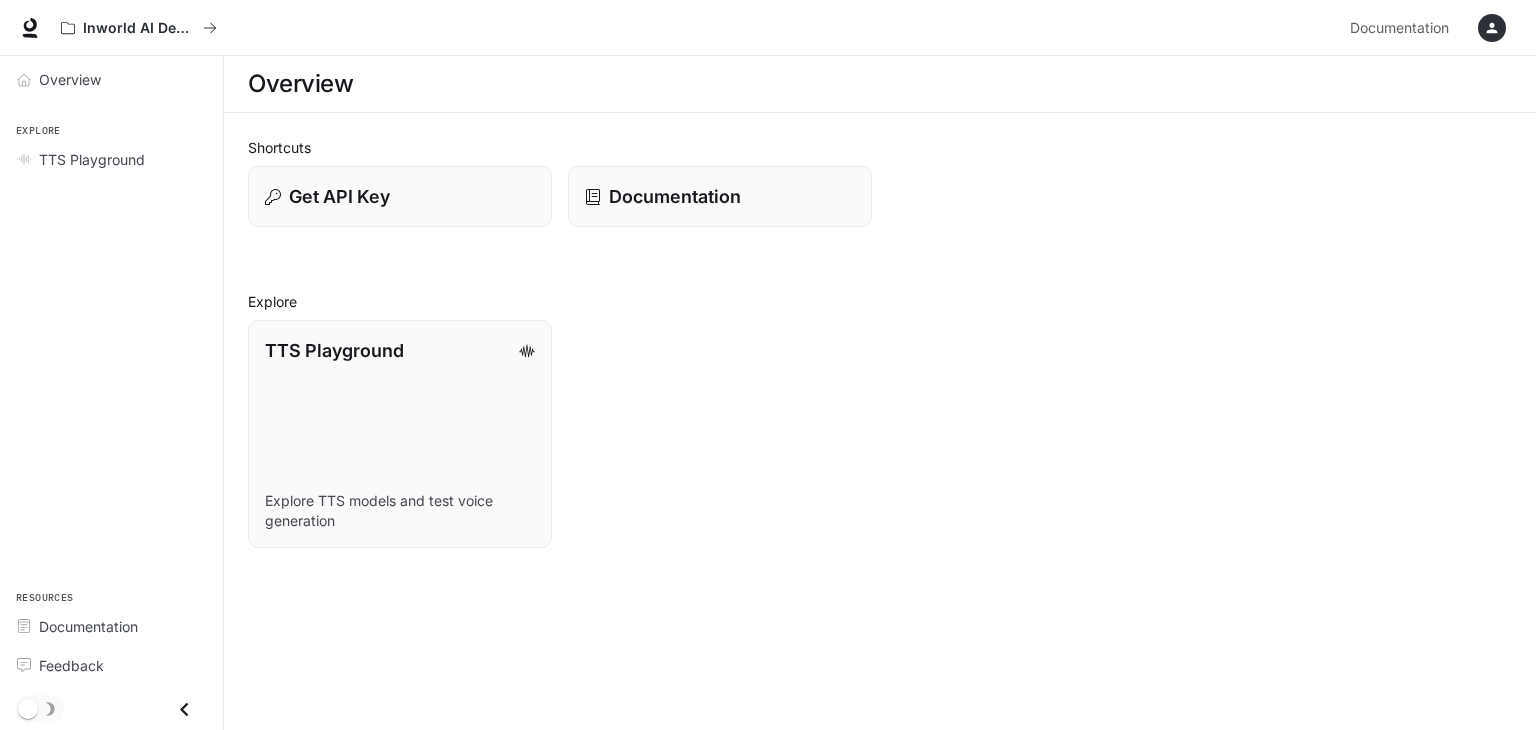 scroll, scrollTop: 0, scrollLeft: 0, axis: both 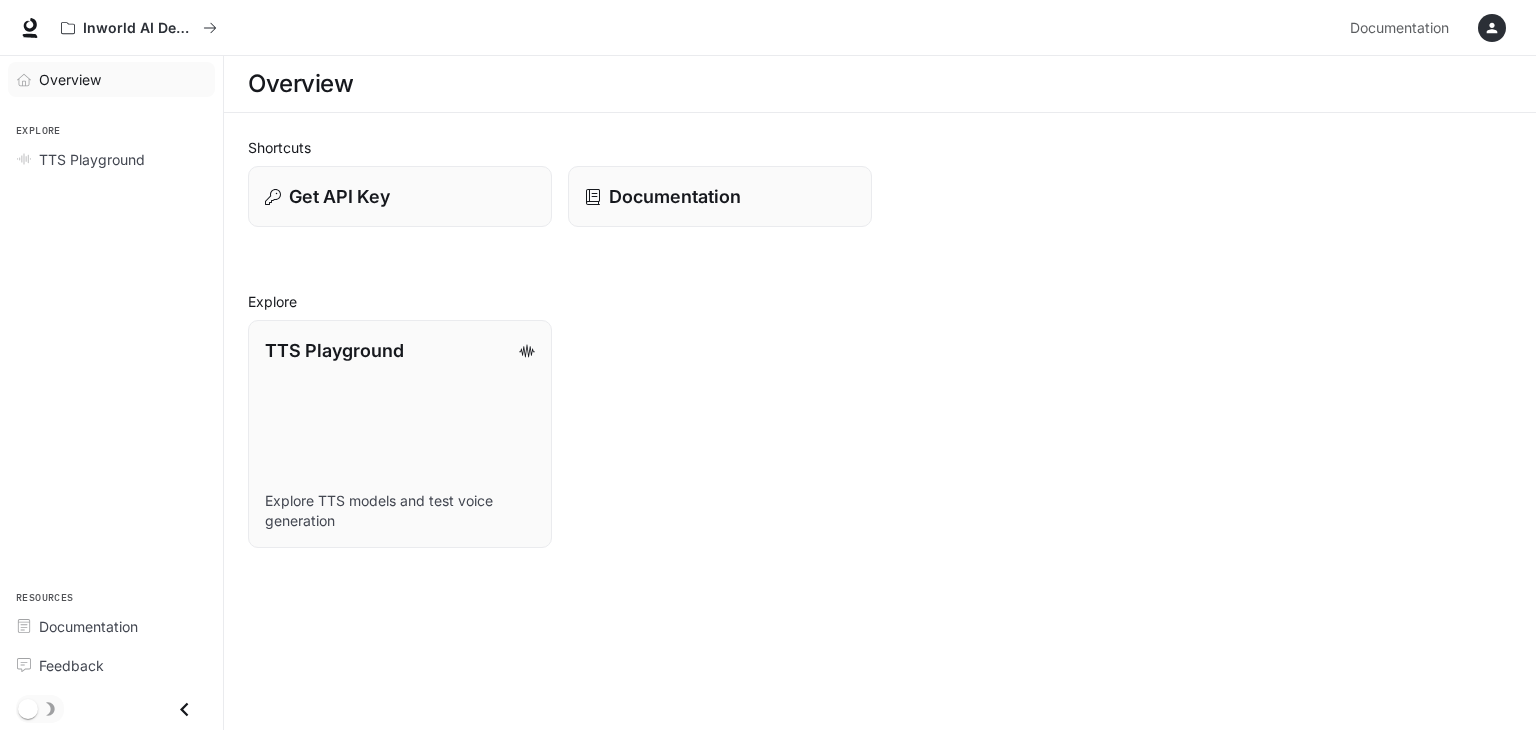 click on "Overview" at bounding box center (70, 79) 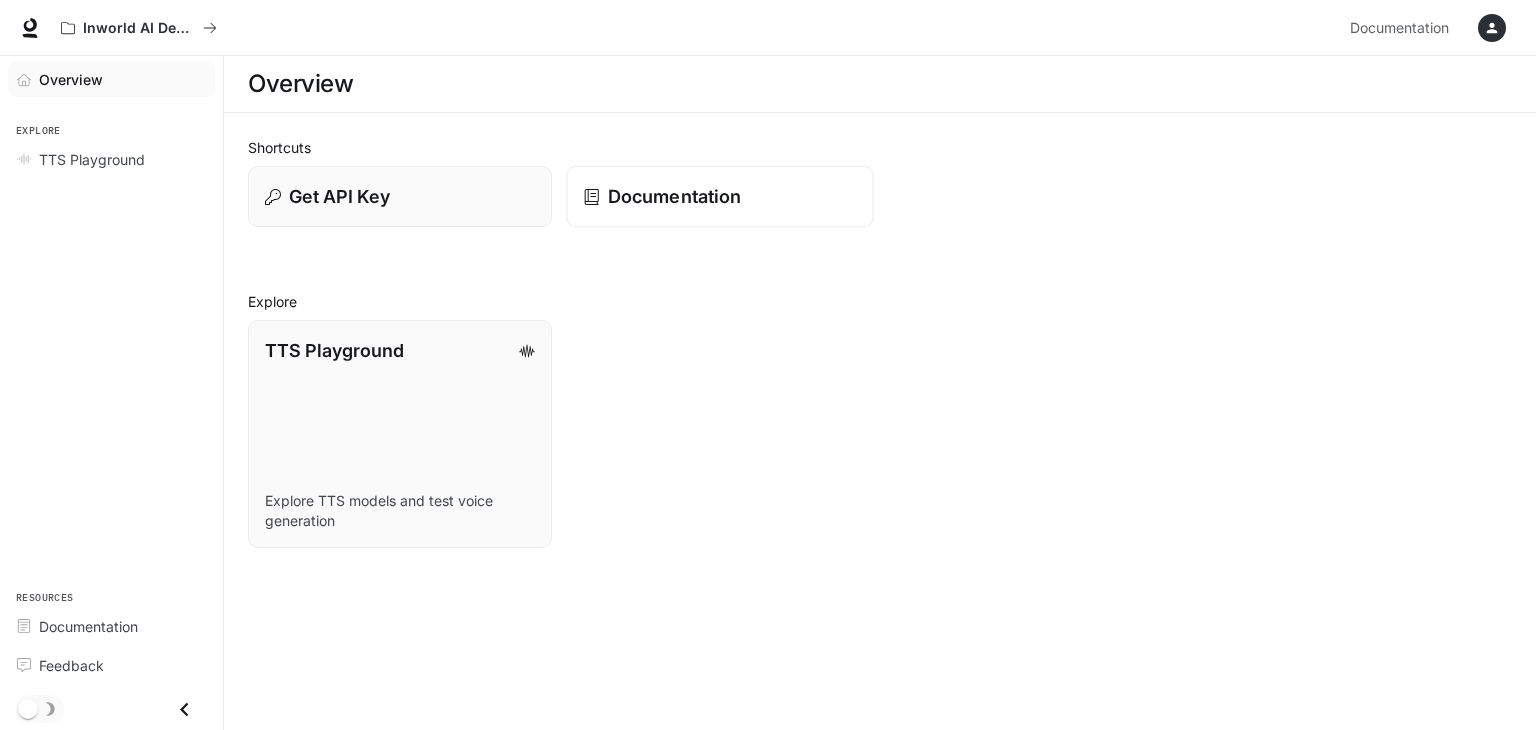 click on "Documentation" at bounding box center (674, 196) 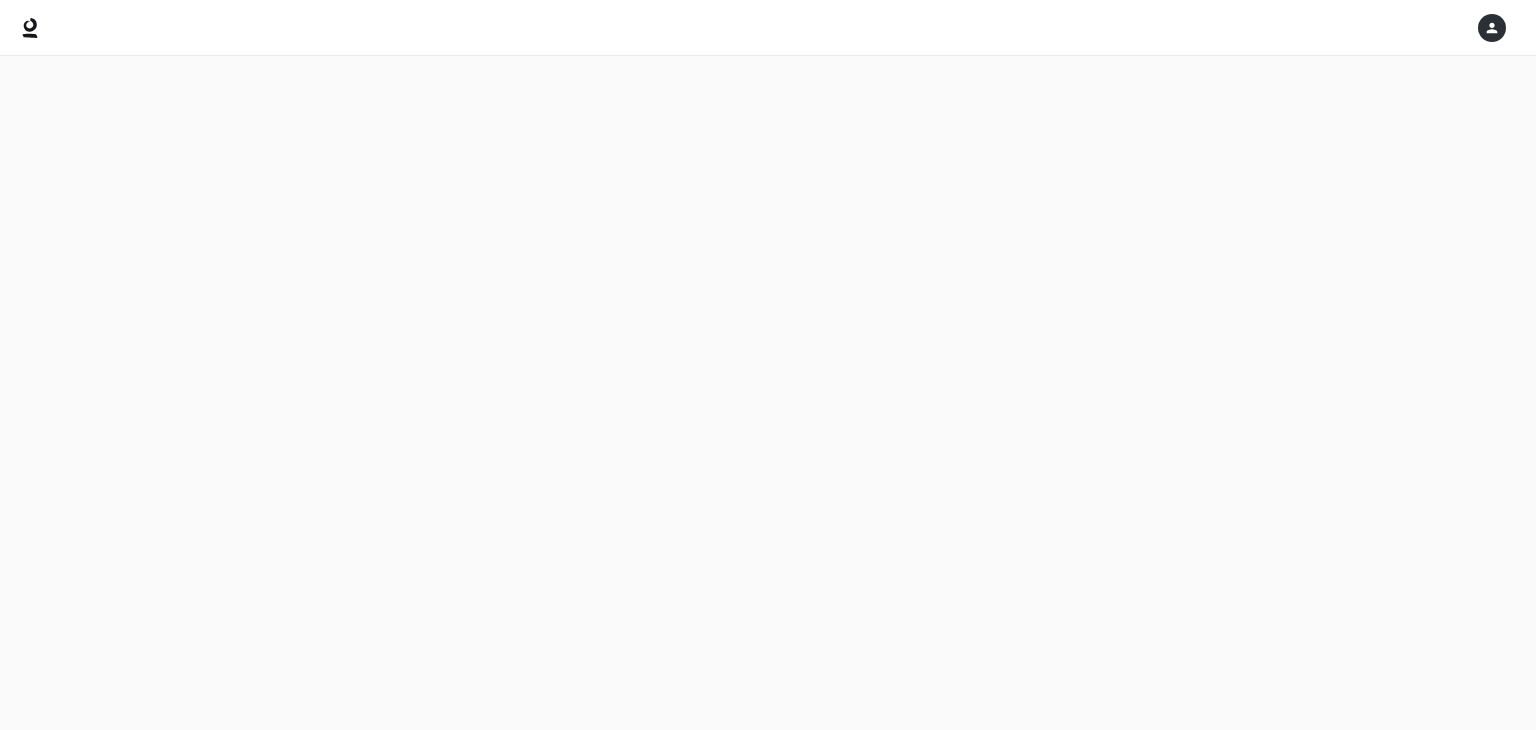 click at bounding box center (768, 393) 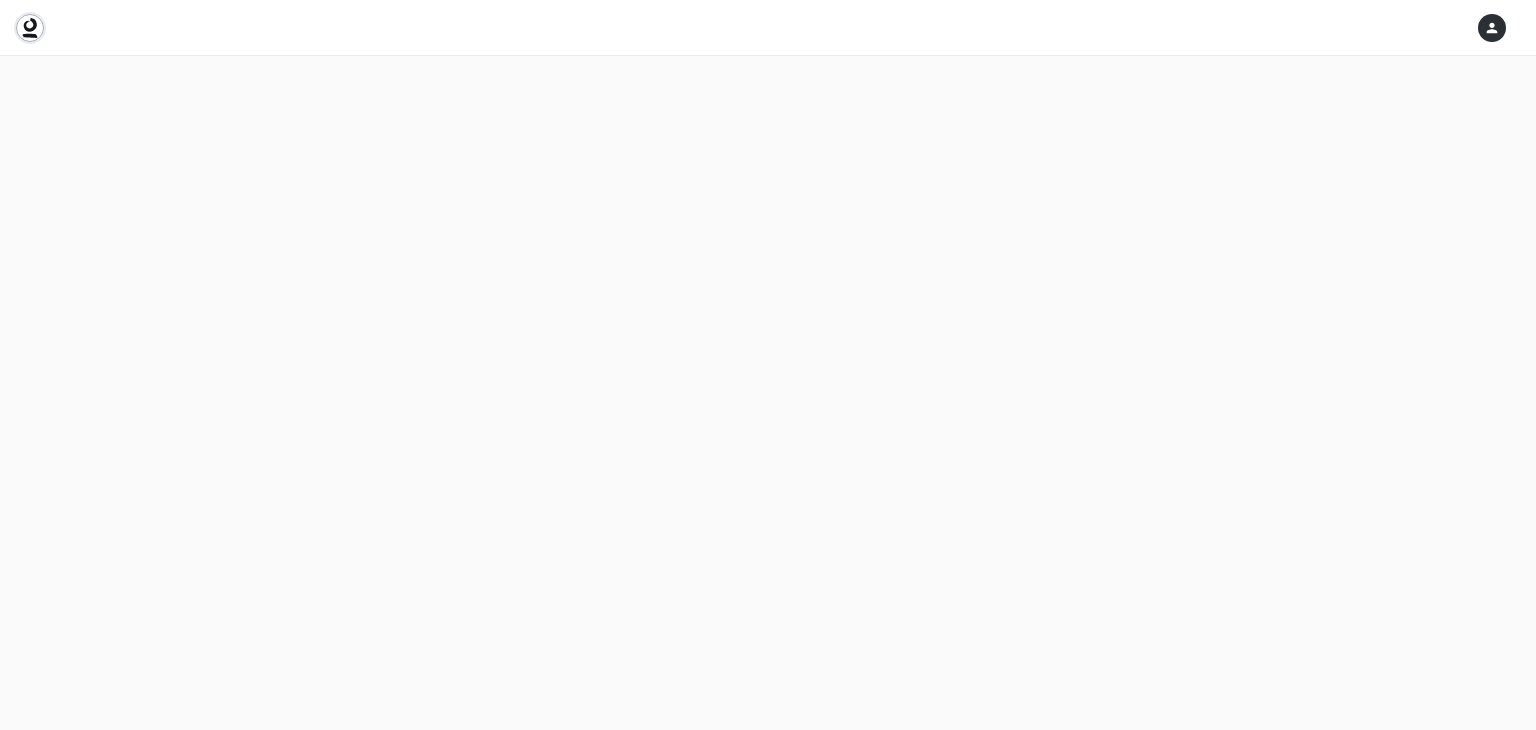 click 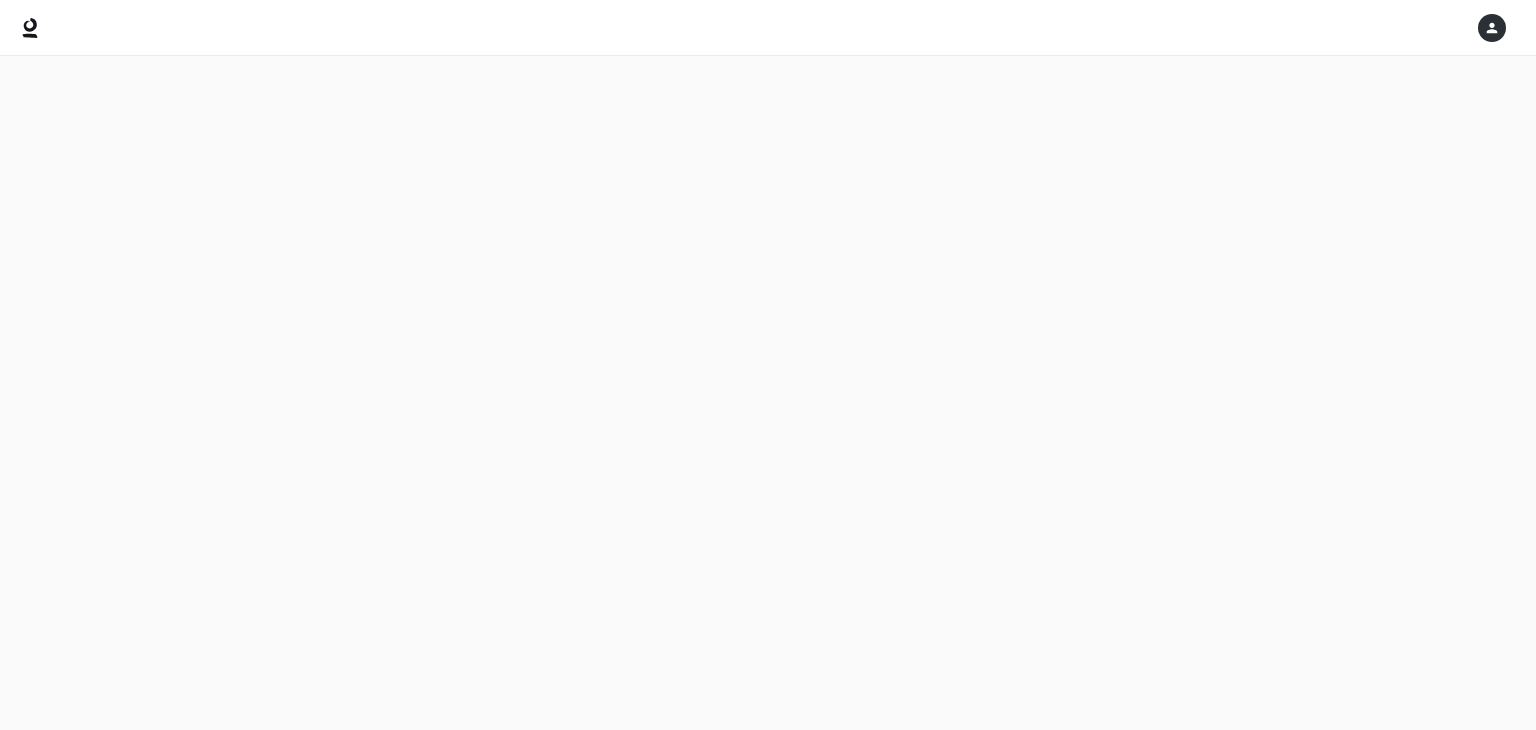 click at bounding box center (768, 393) 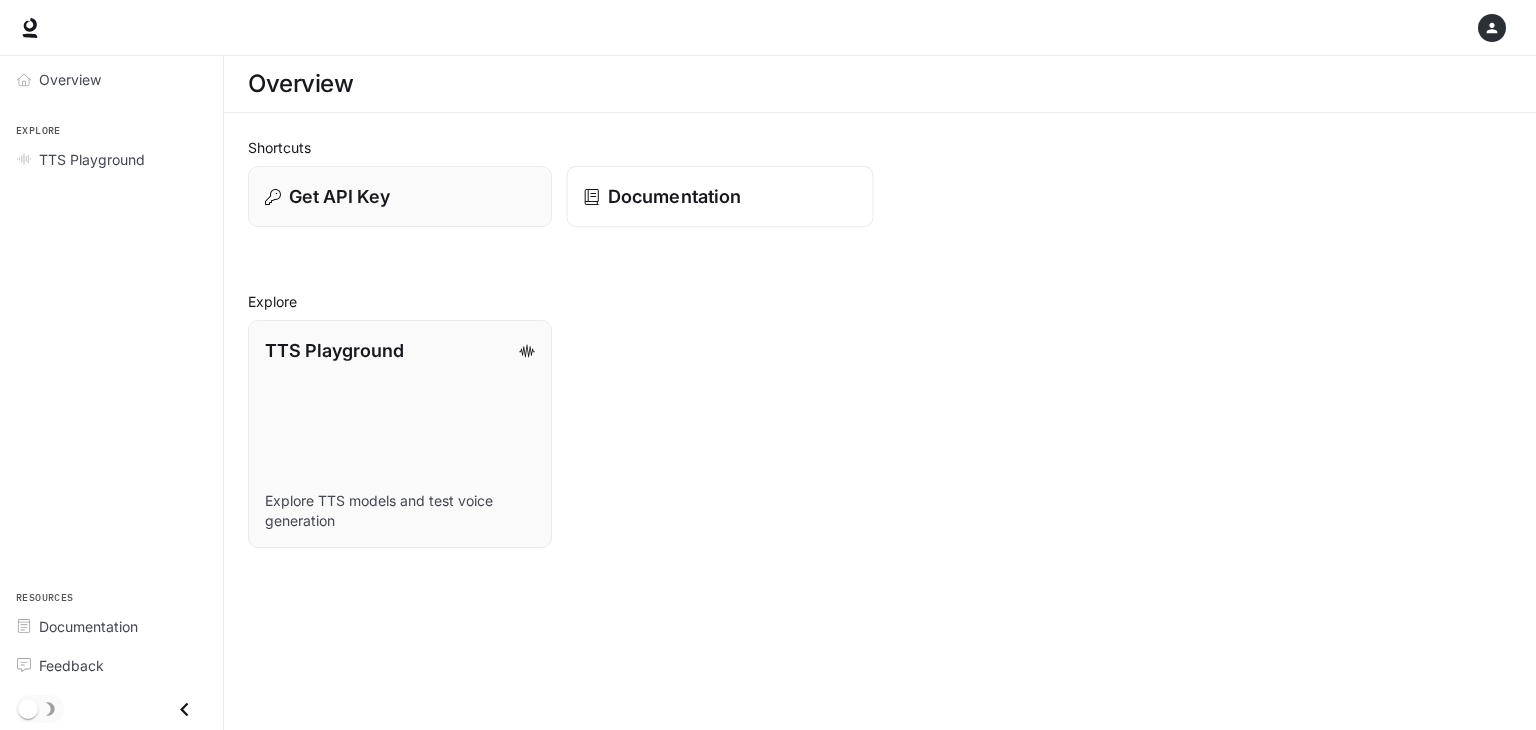click on "Documentation" at bounding box center (674, 196) 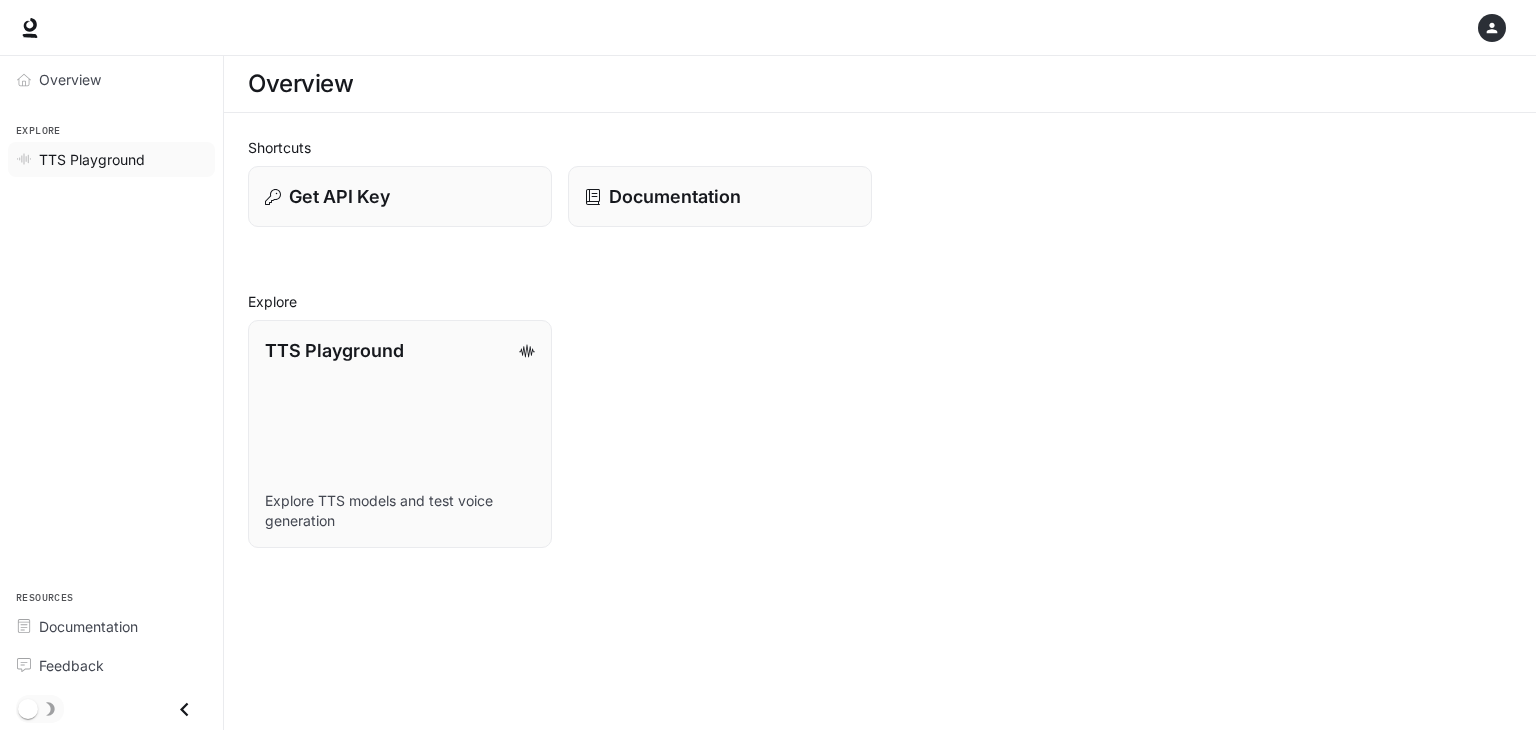click on "TTS Playground" at bounding box center [92, 159] 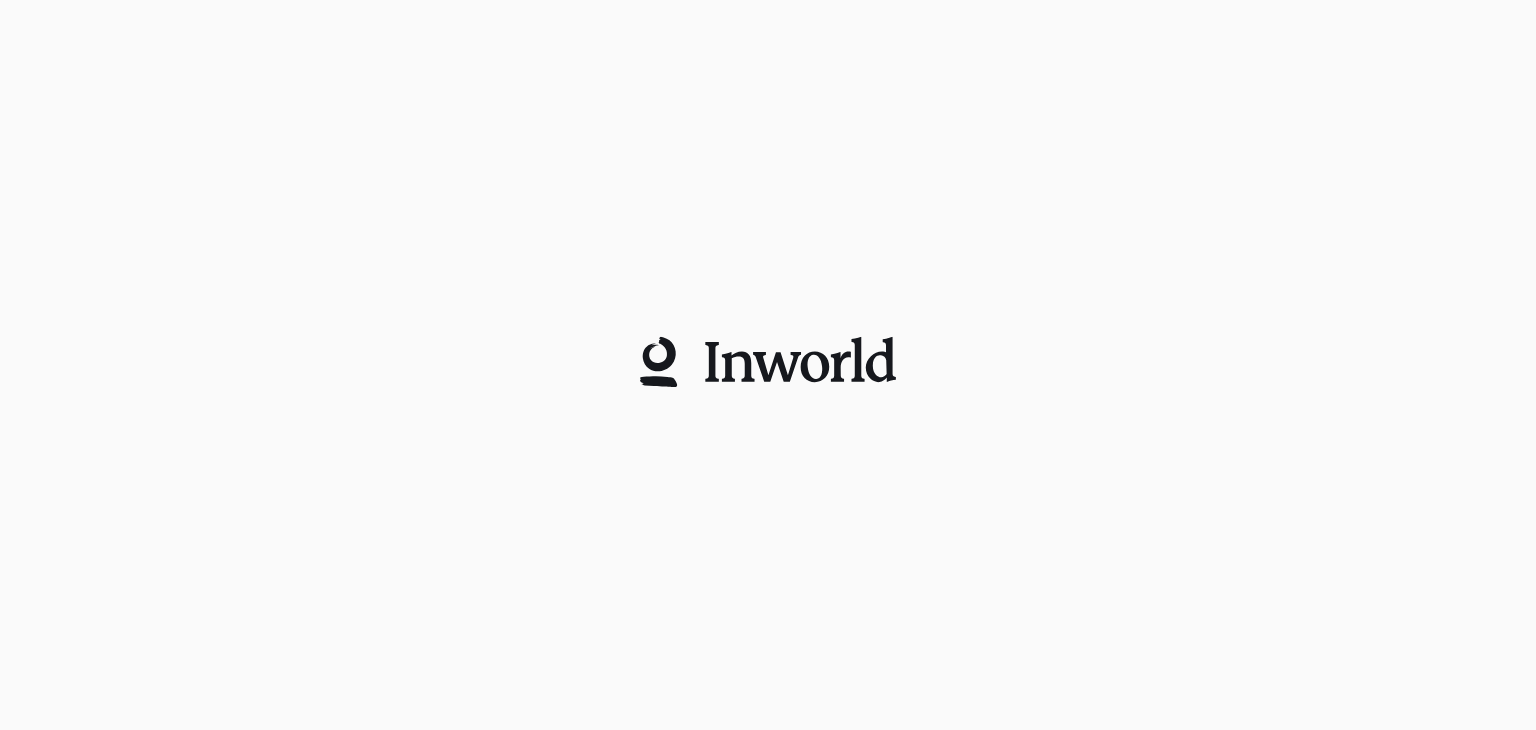 drag, startPoint x: 1318, startPoint y: 318, endPoint x: 1145, endPoint y: 313, distance: 173.07224 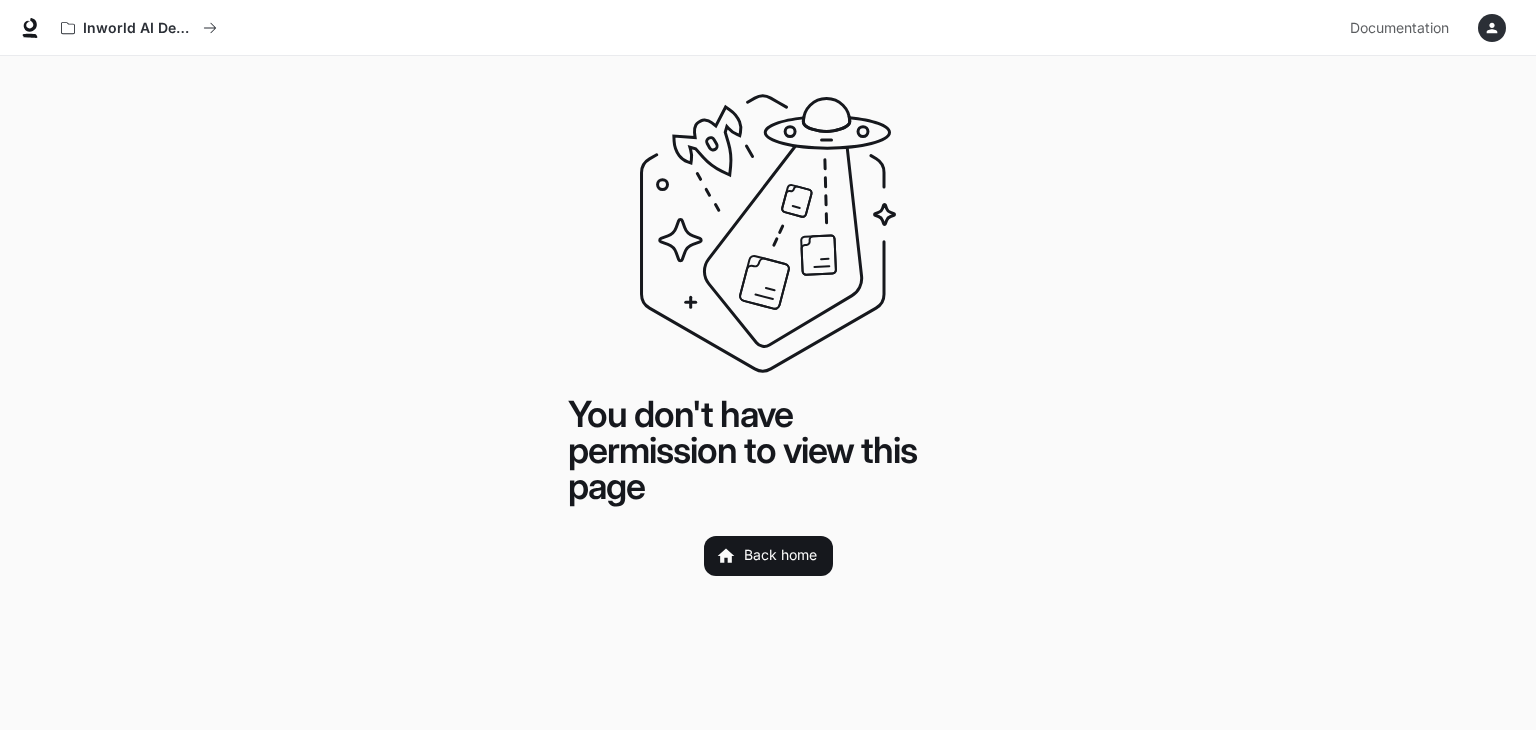 drag, startPoint x: 522, startPoint y: 511, endPoint x: 474, endPoint y: 498, distance: 49.729267 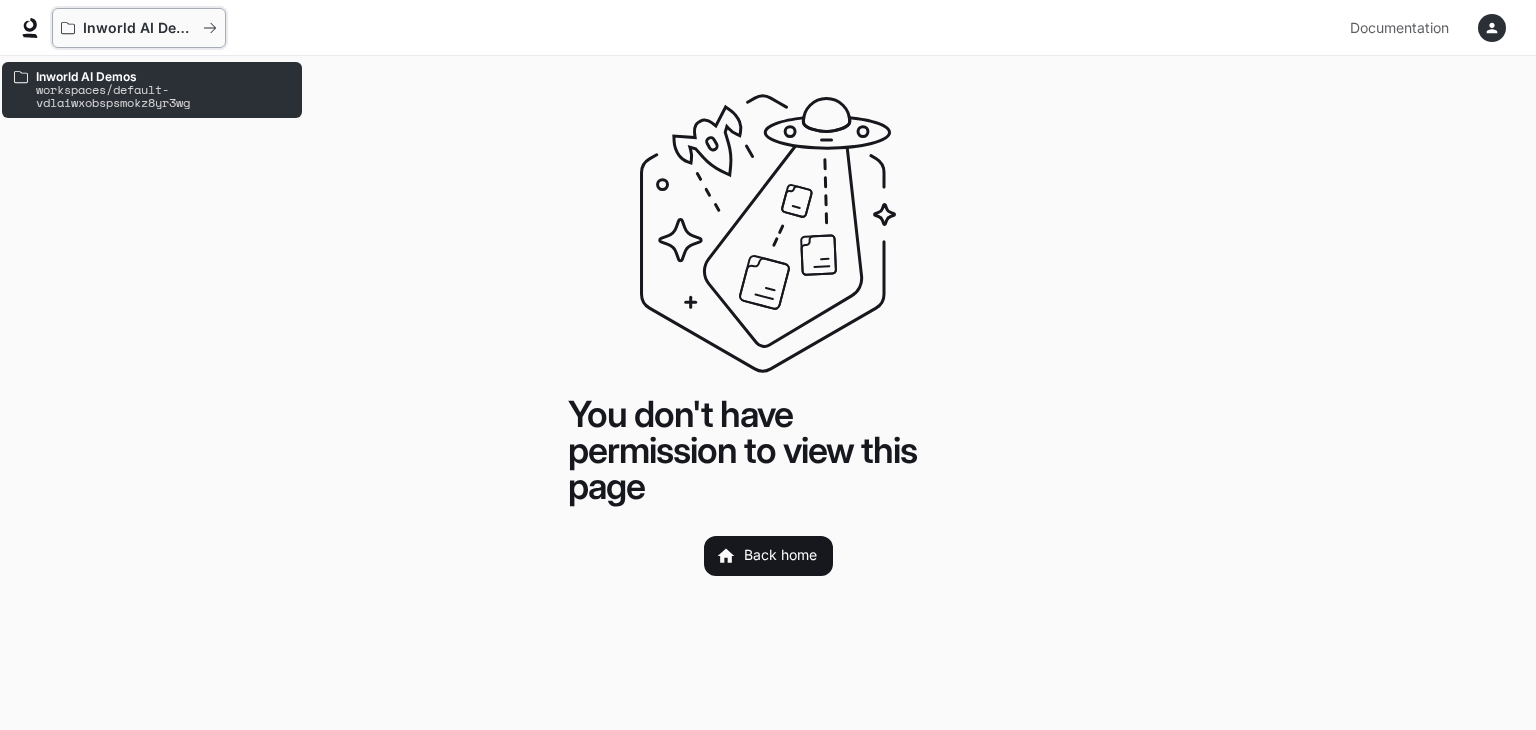 click on "Inworld AI Demos" at bounding box center (139, 28) 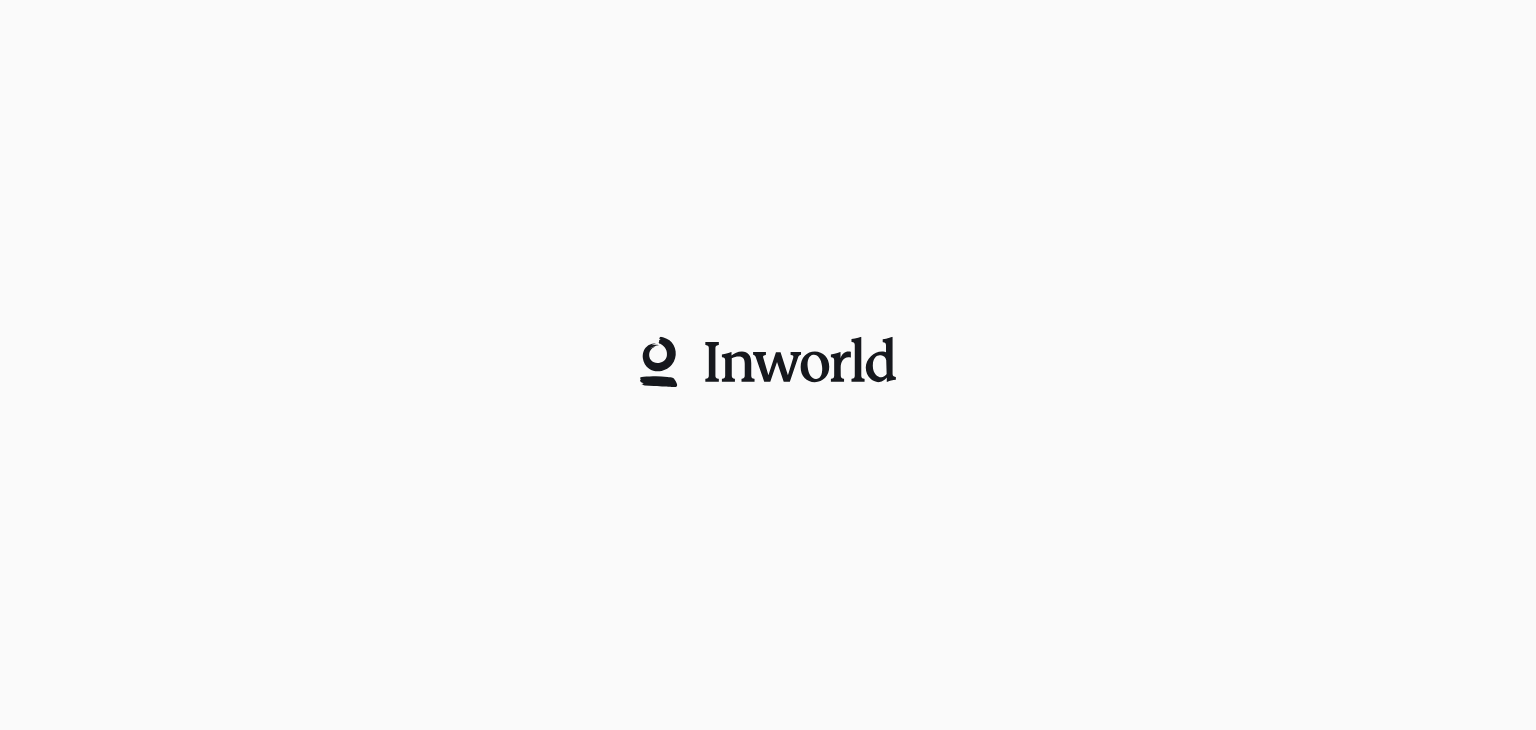click at bounding box center [768, 365] 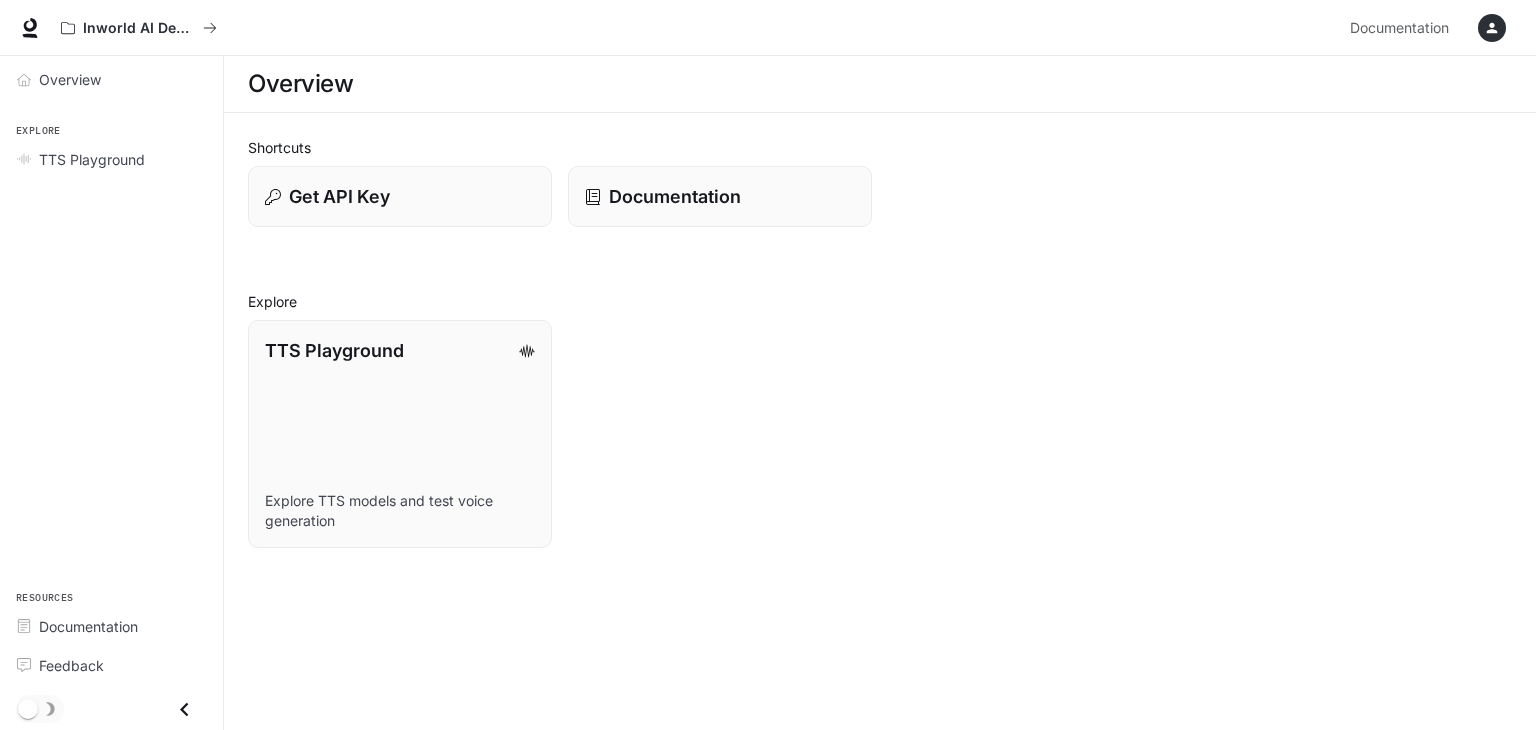 click 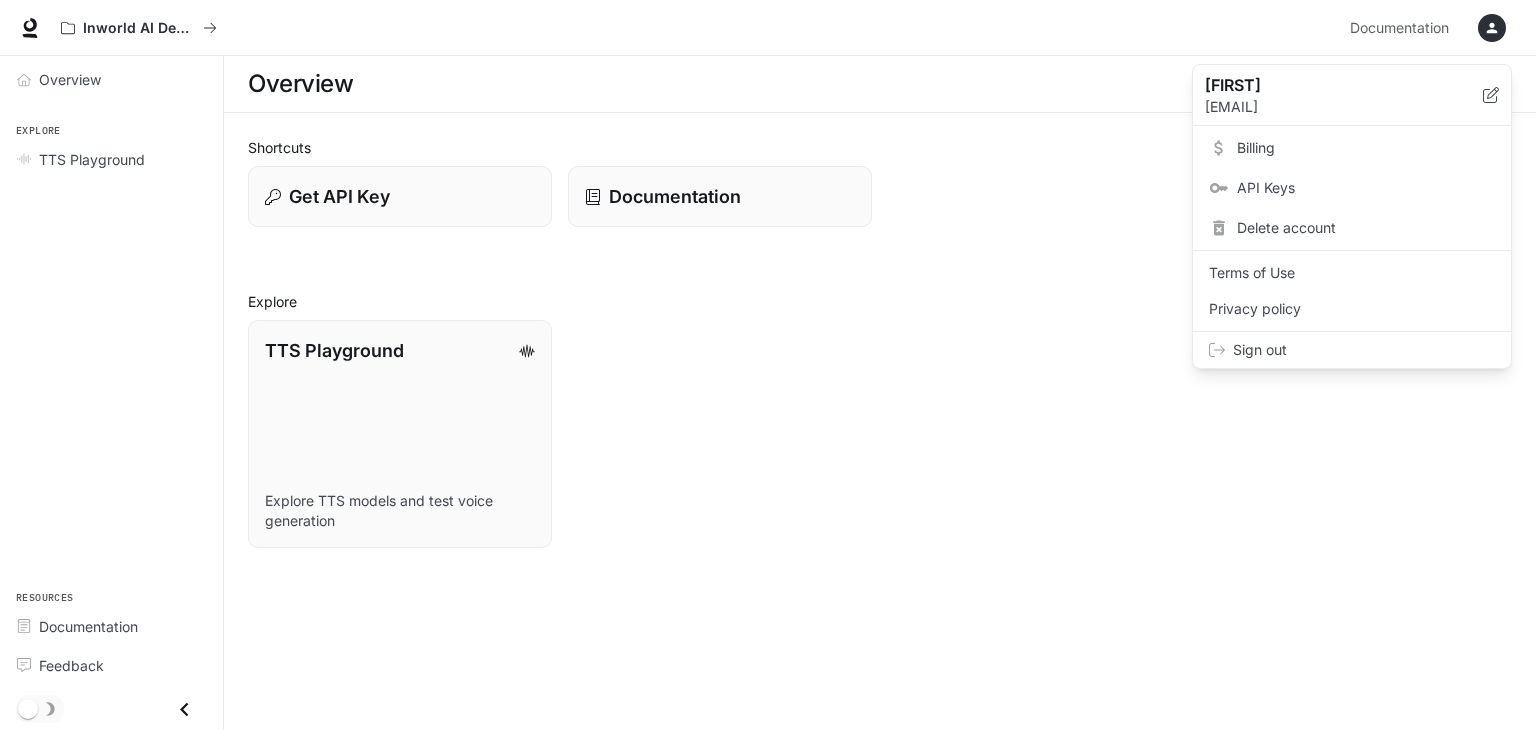click at bounding box center [768, 365] 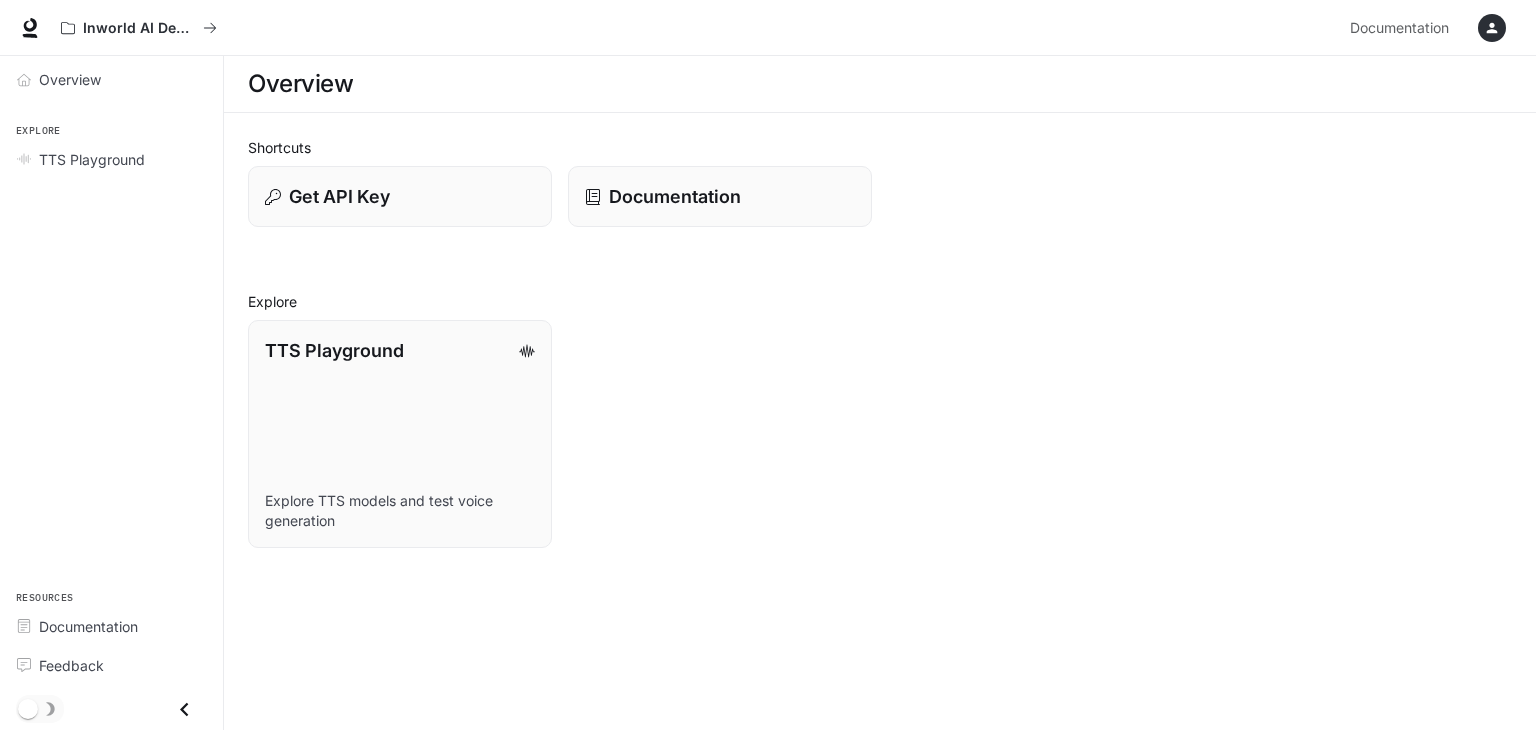 click on "Inworld AI Demos Documentation Documentation" at bounding box center (768, 28) 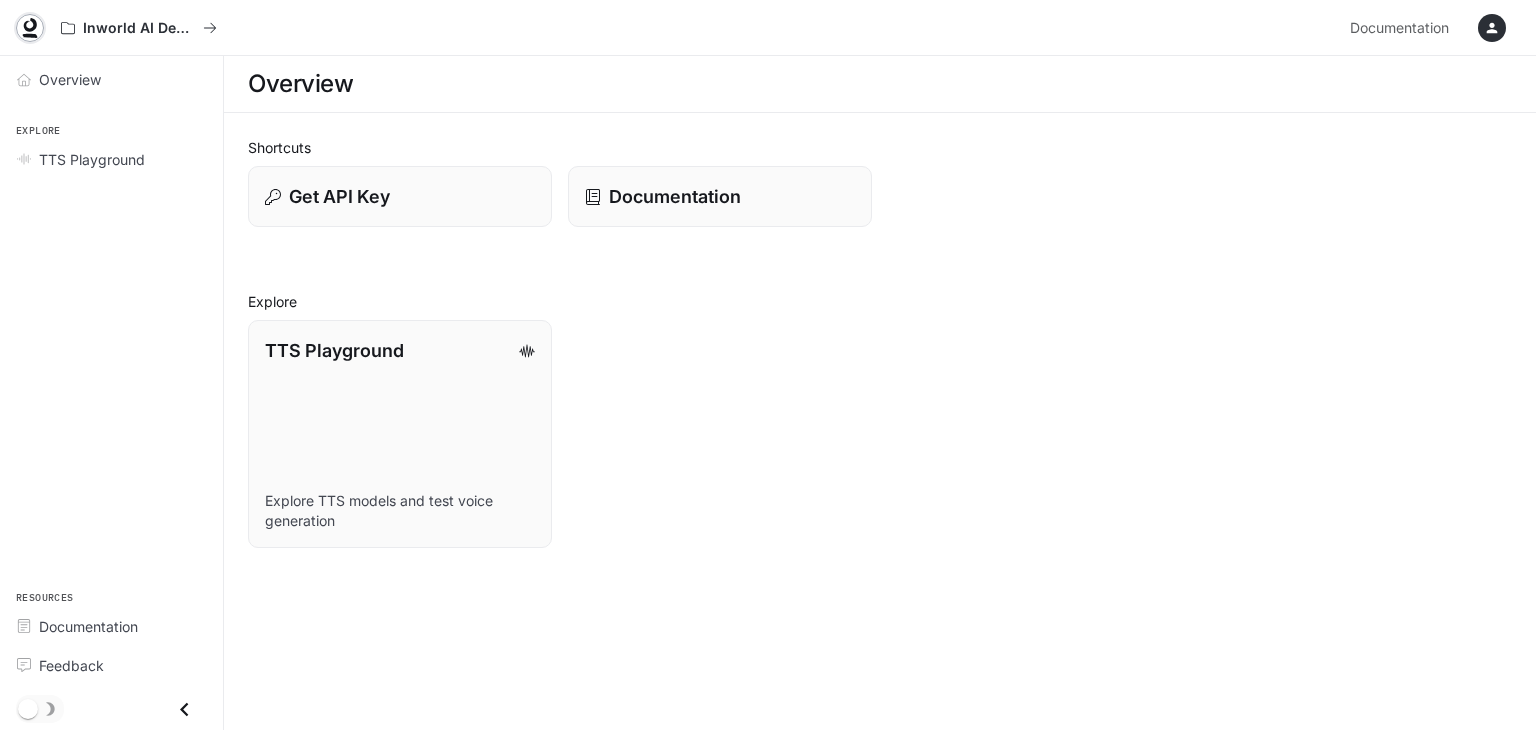 click at bounding box center (30, 28) 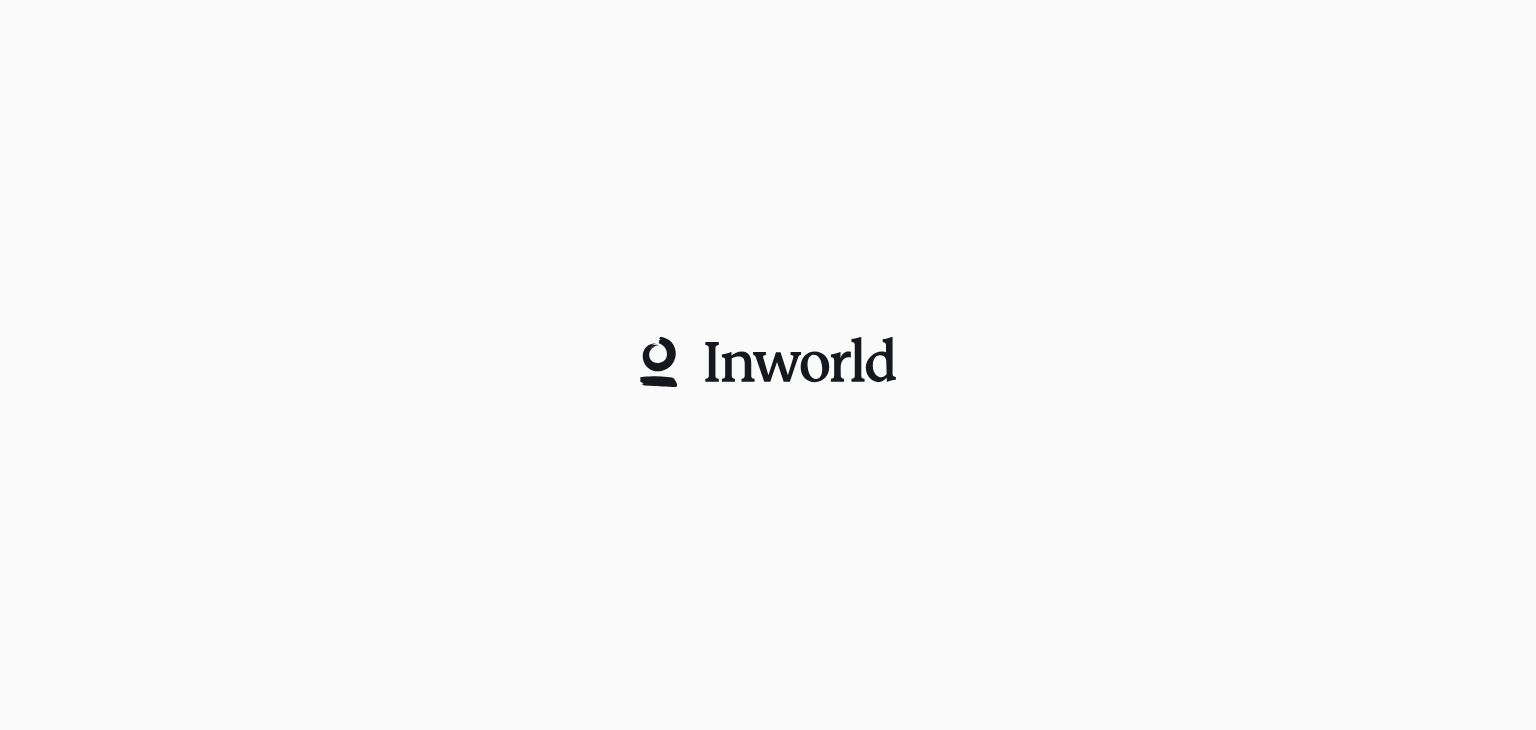 scroll, scrollTop: 0, scrollLeft: 0, axis: both 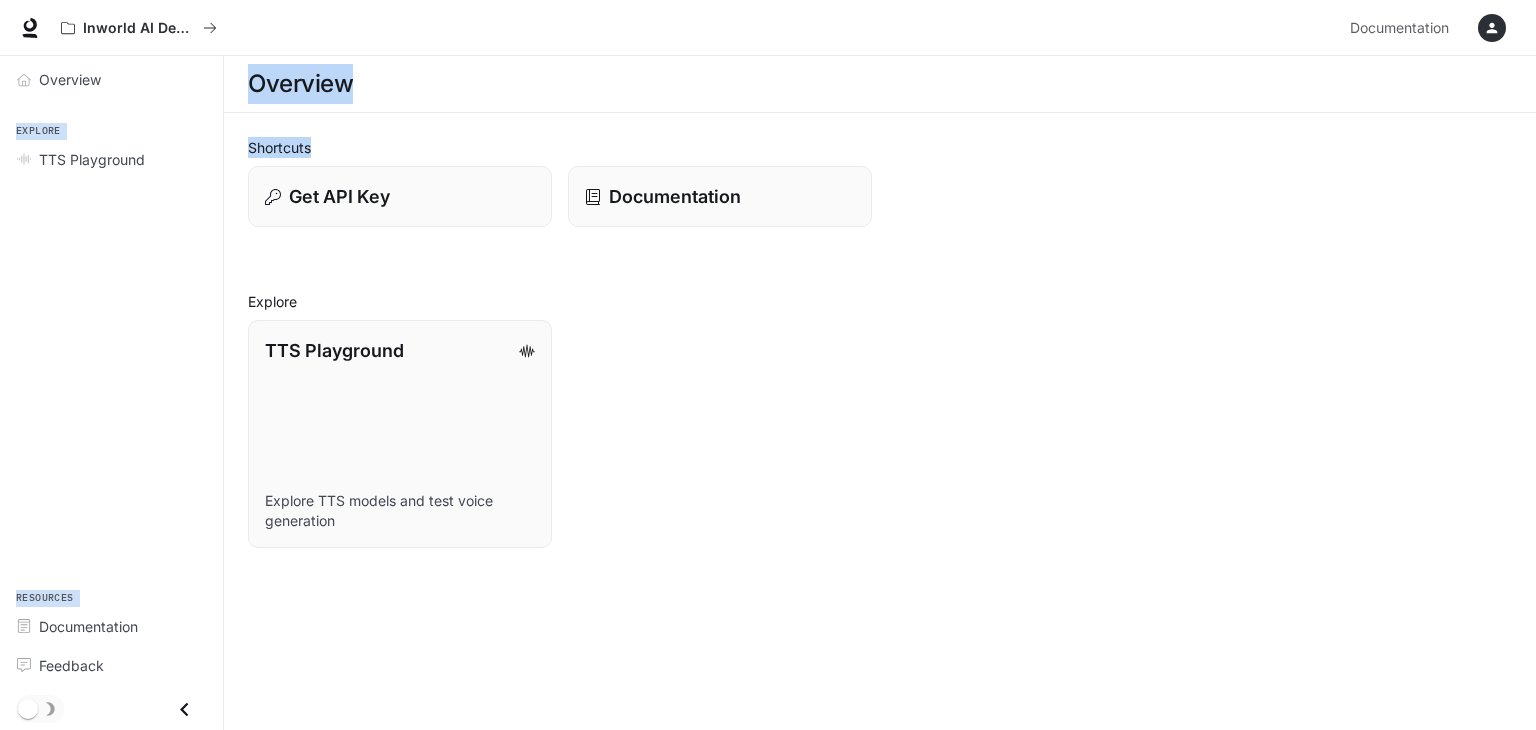 drag, startPoint x: 227, startPoint y: 33, endPoint x: 524, endPoint y: 139, distance: 315.349 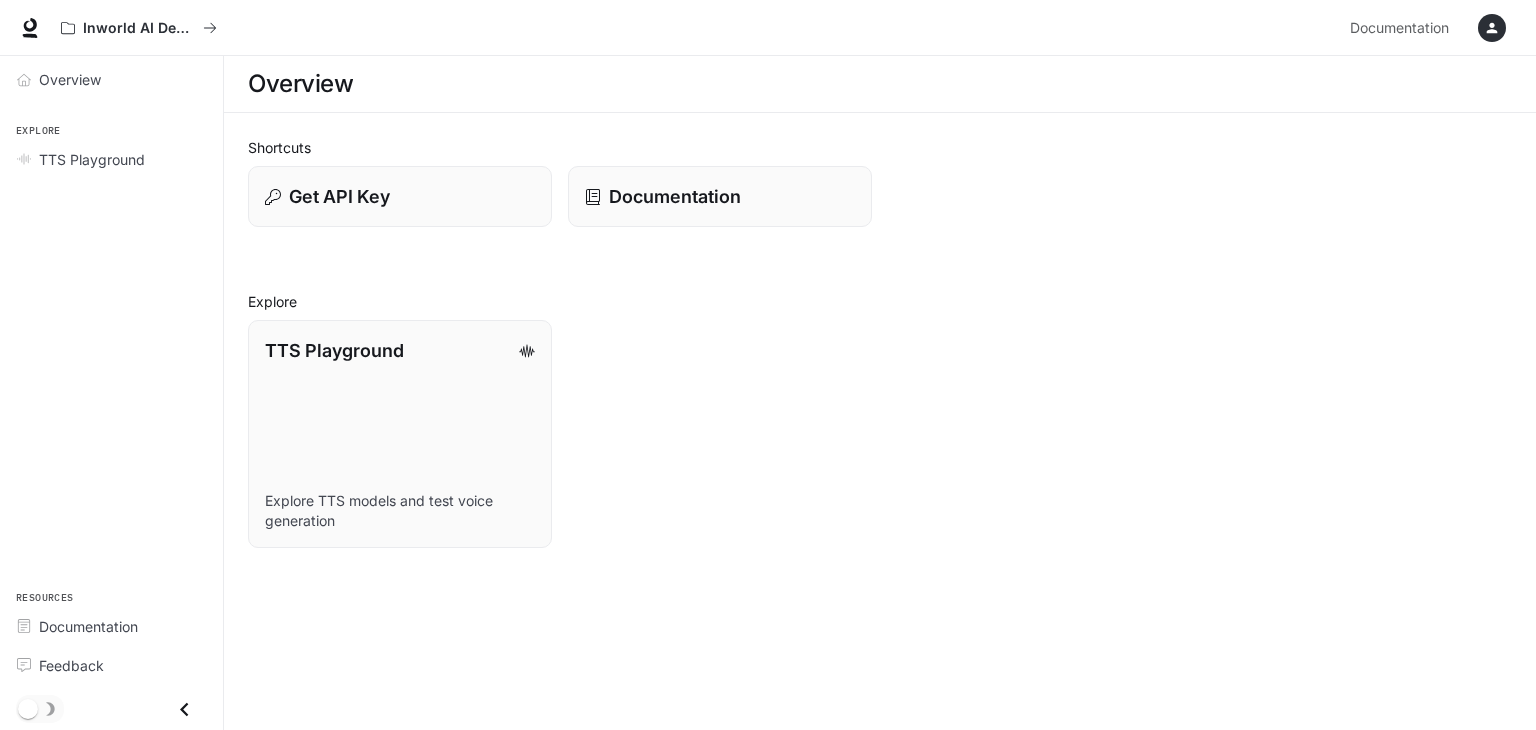 drag, startPoint x: 754, startPoint y: 398, endPoint x: 870, endPoint y: 248, distance: 189.62067 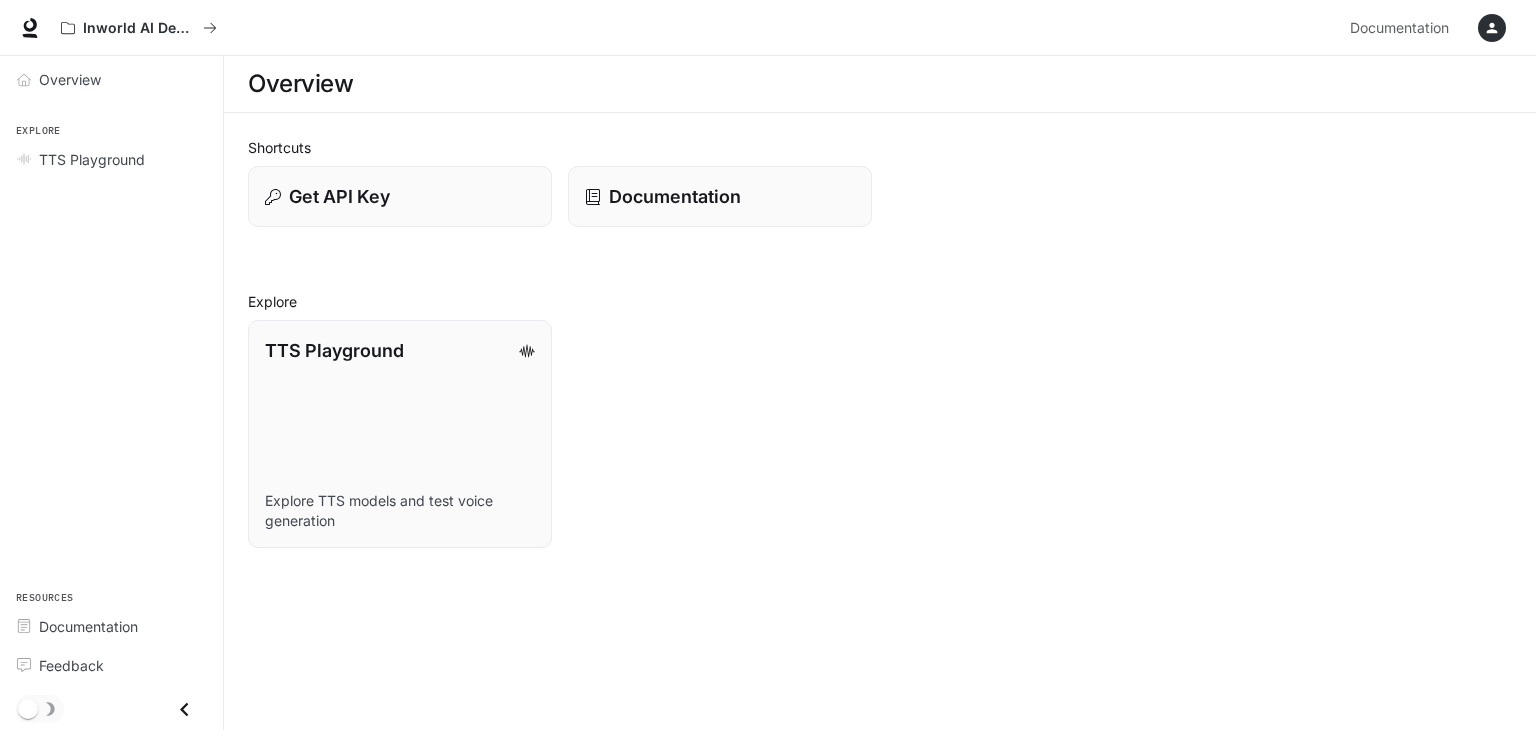 click 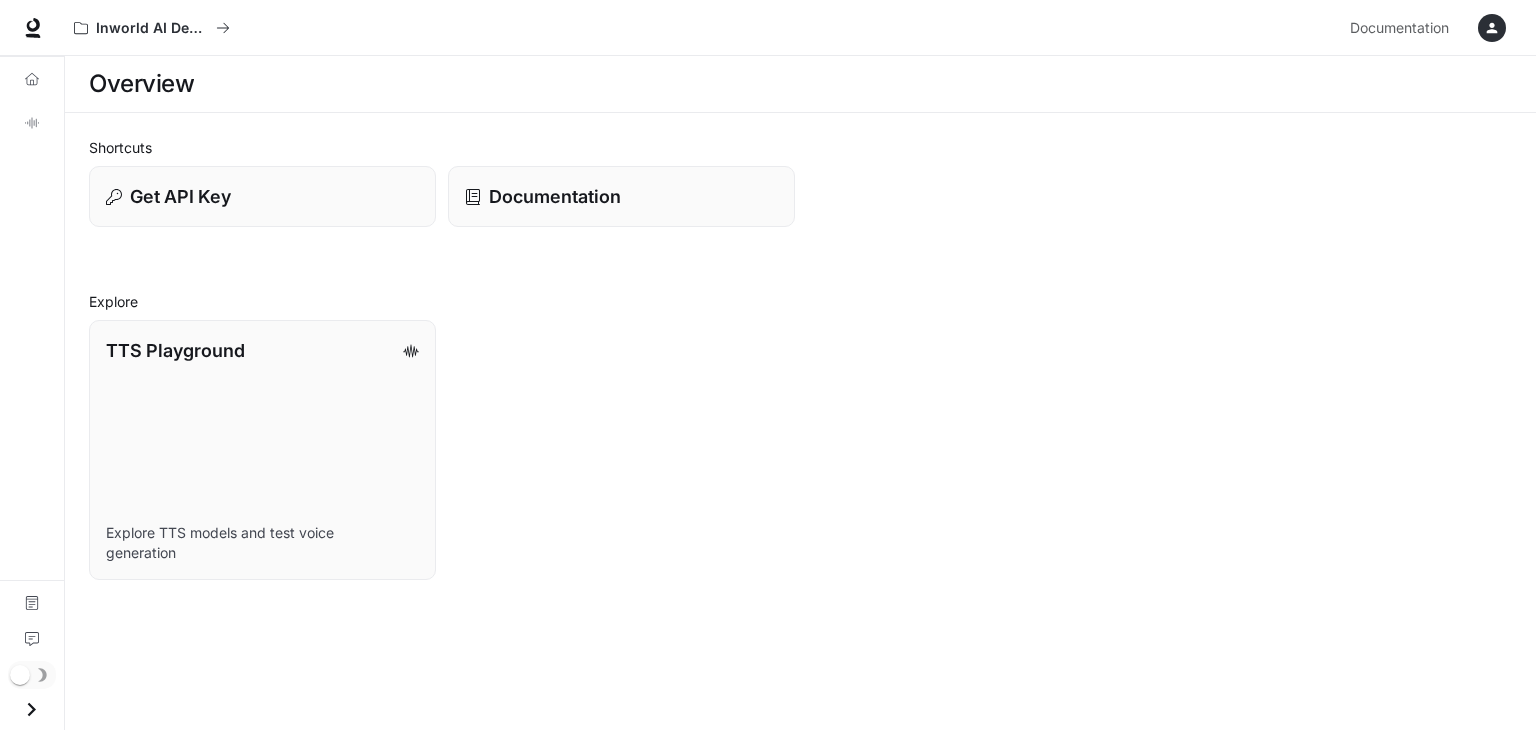 click at bounding box center [31, 709] 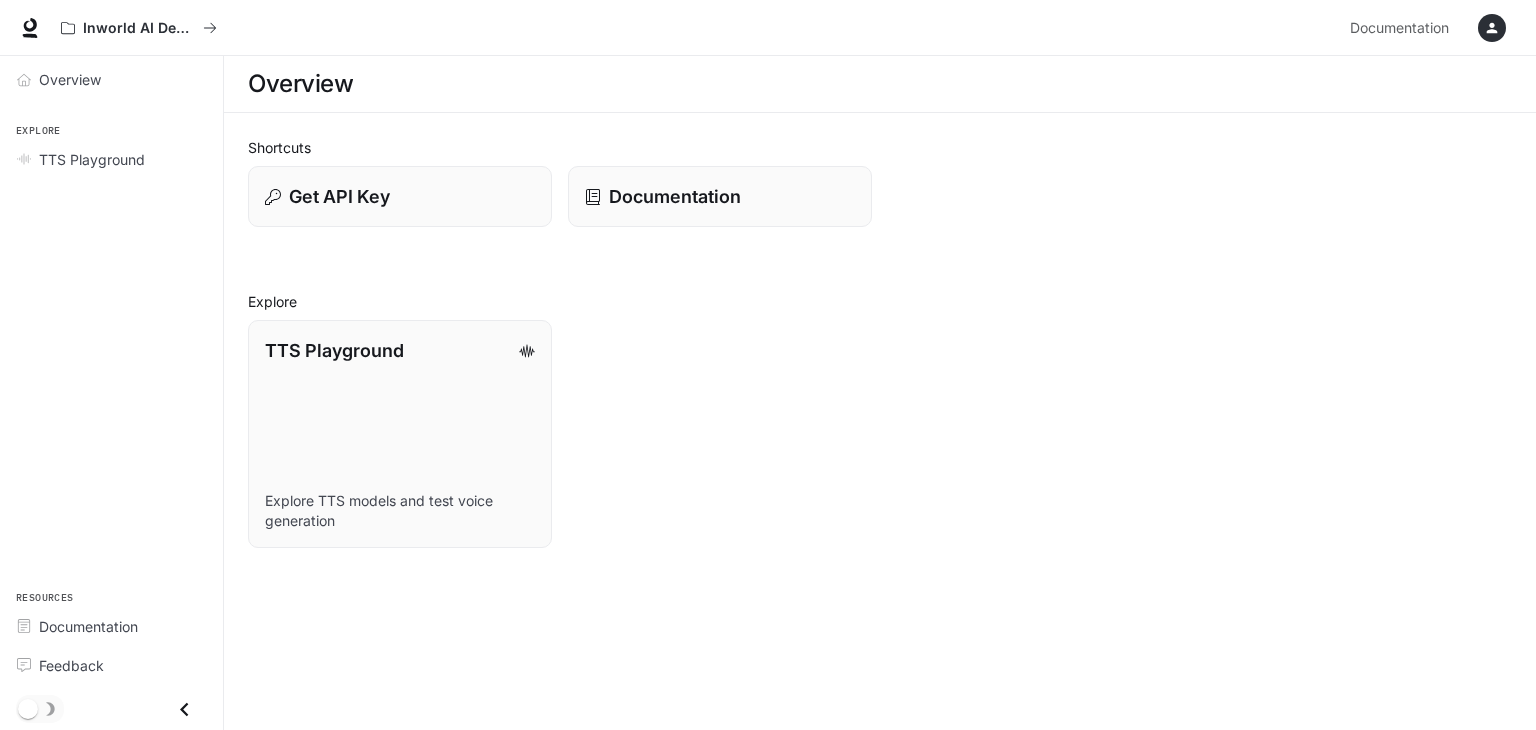 click at bounding box center (1492, 28) 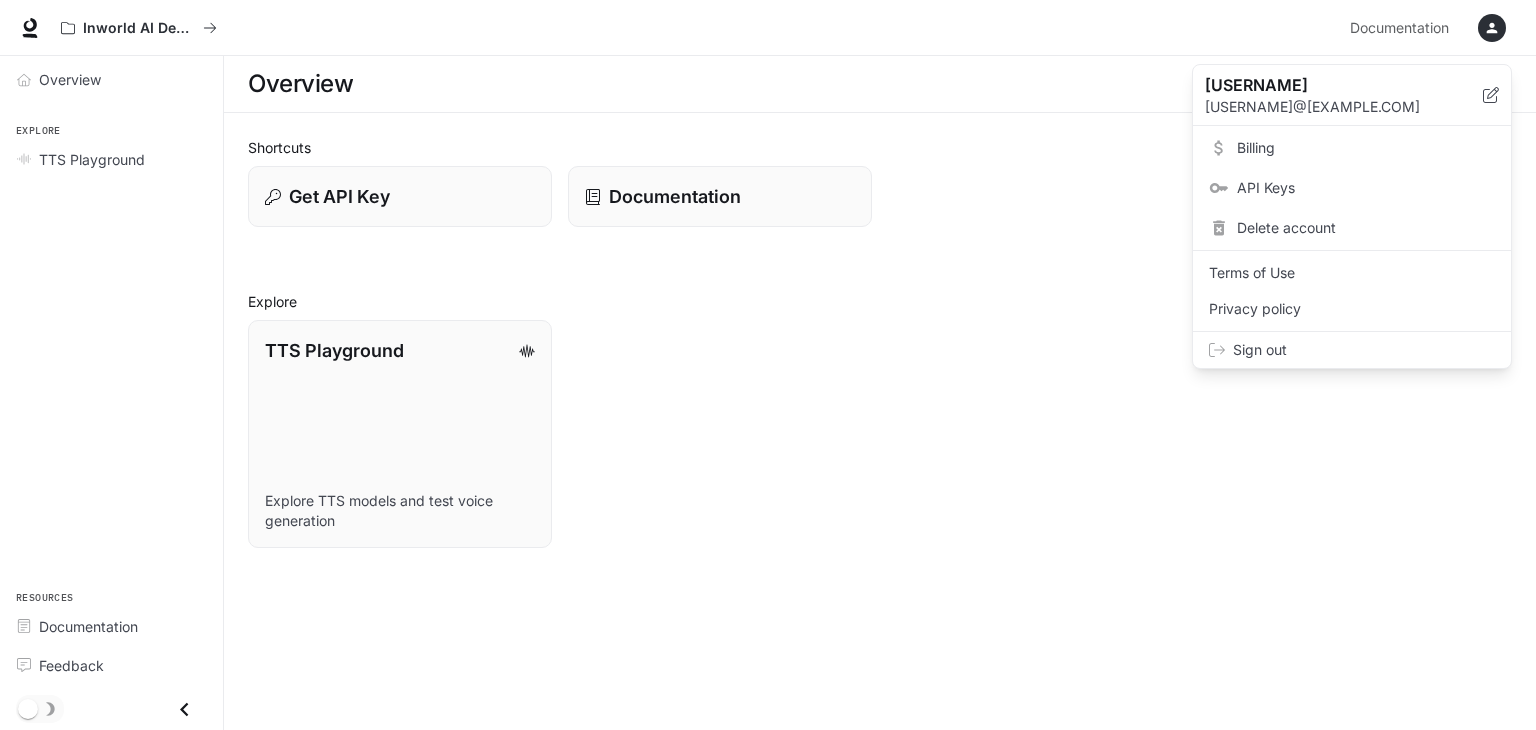 click at bounding box center [768, 365] 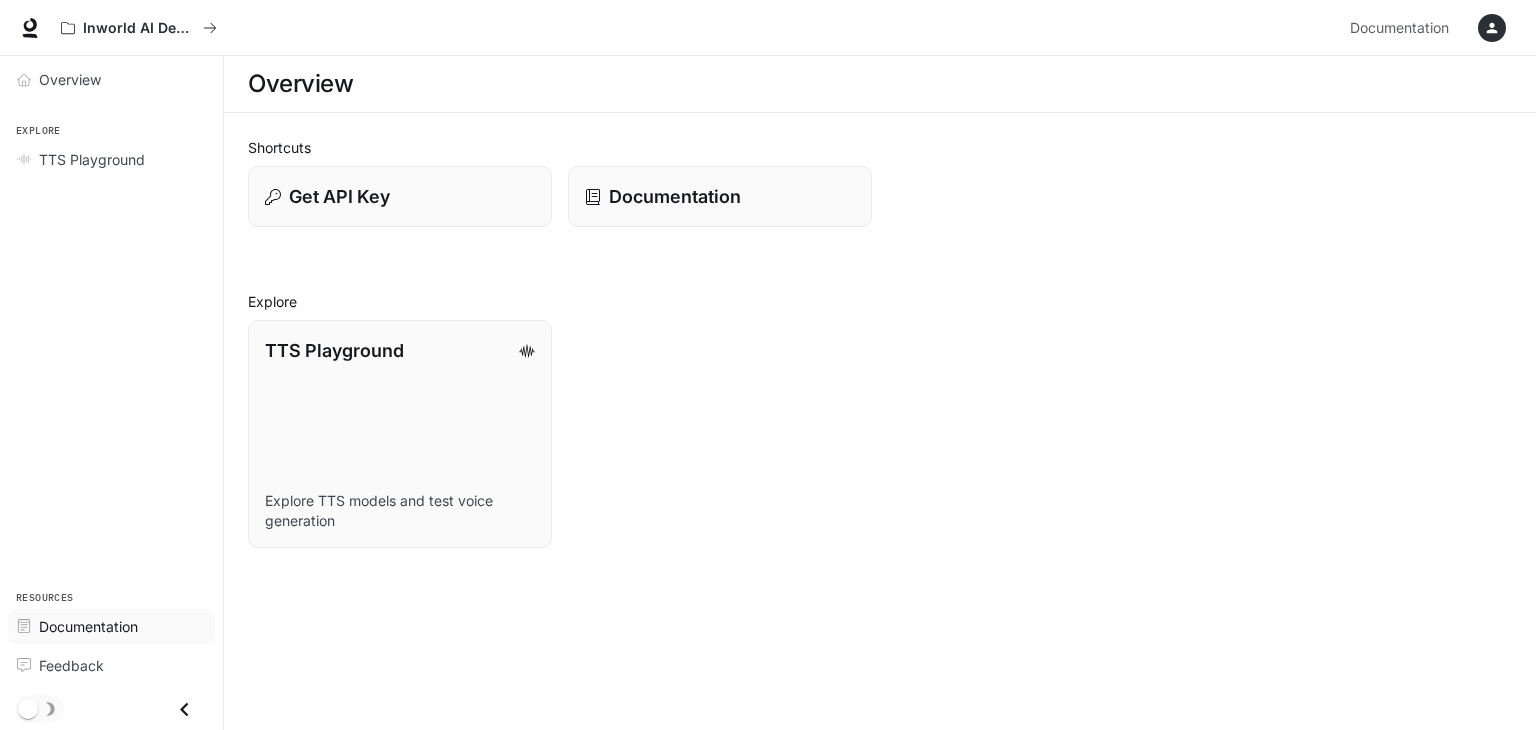 click on "Documentation" at bounding box center [88, 626] 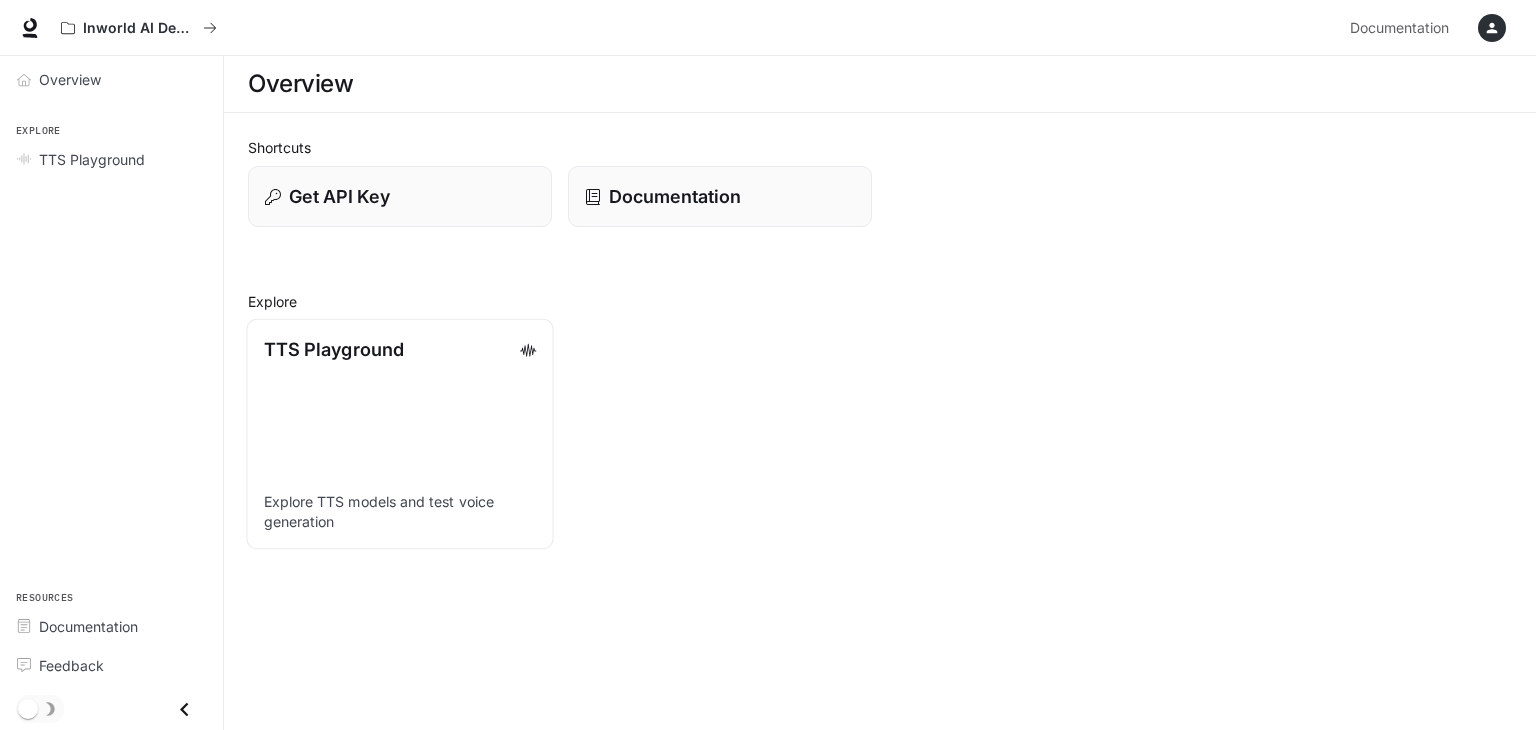 click on "TTS Playground Explore TTS models and test voice generation" at bounding box center [399, 434] 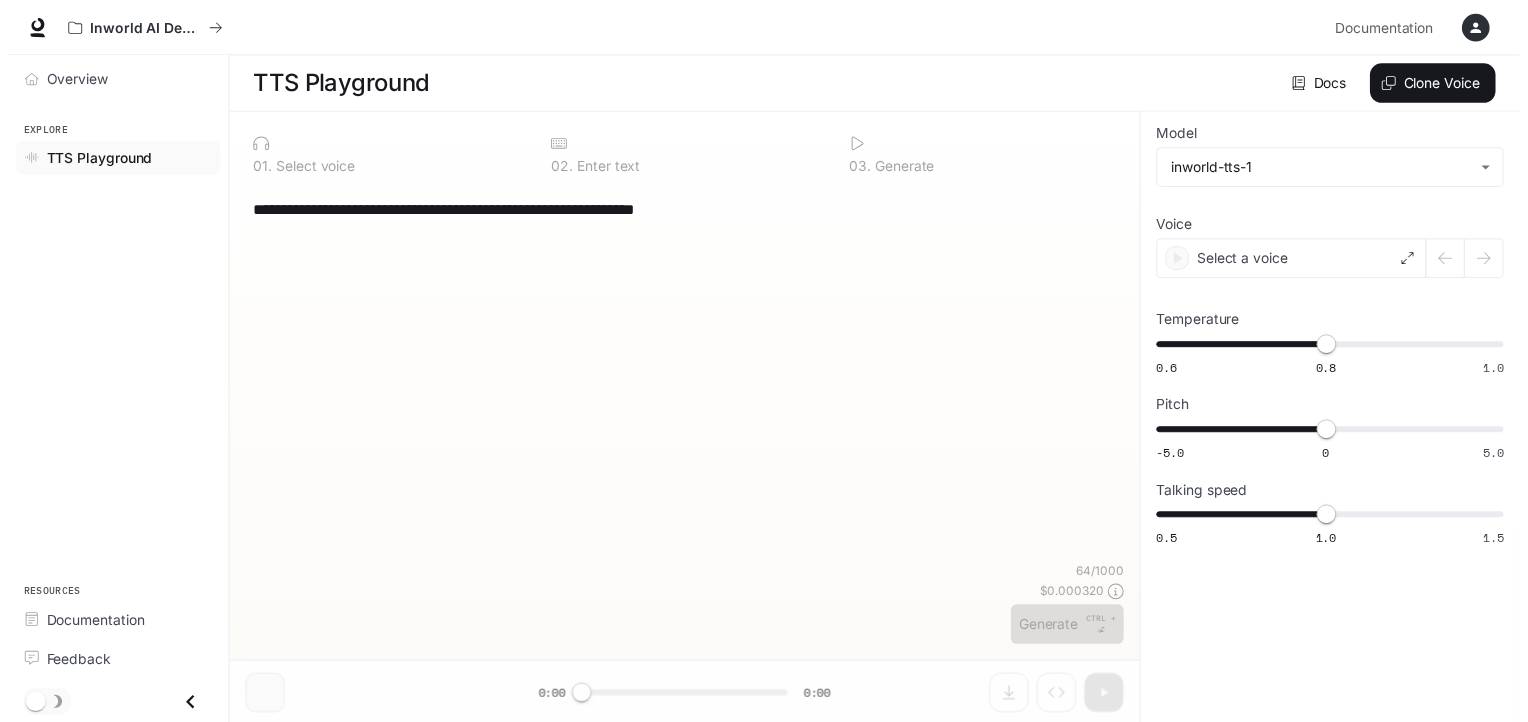 scroll, scrollTop: 0, scrollLeft: 0, axis: both 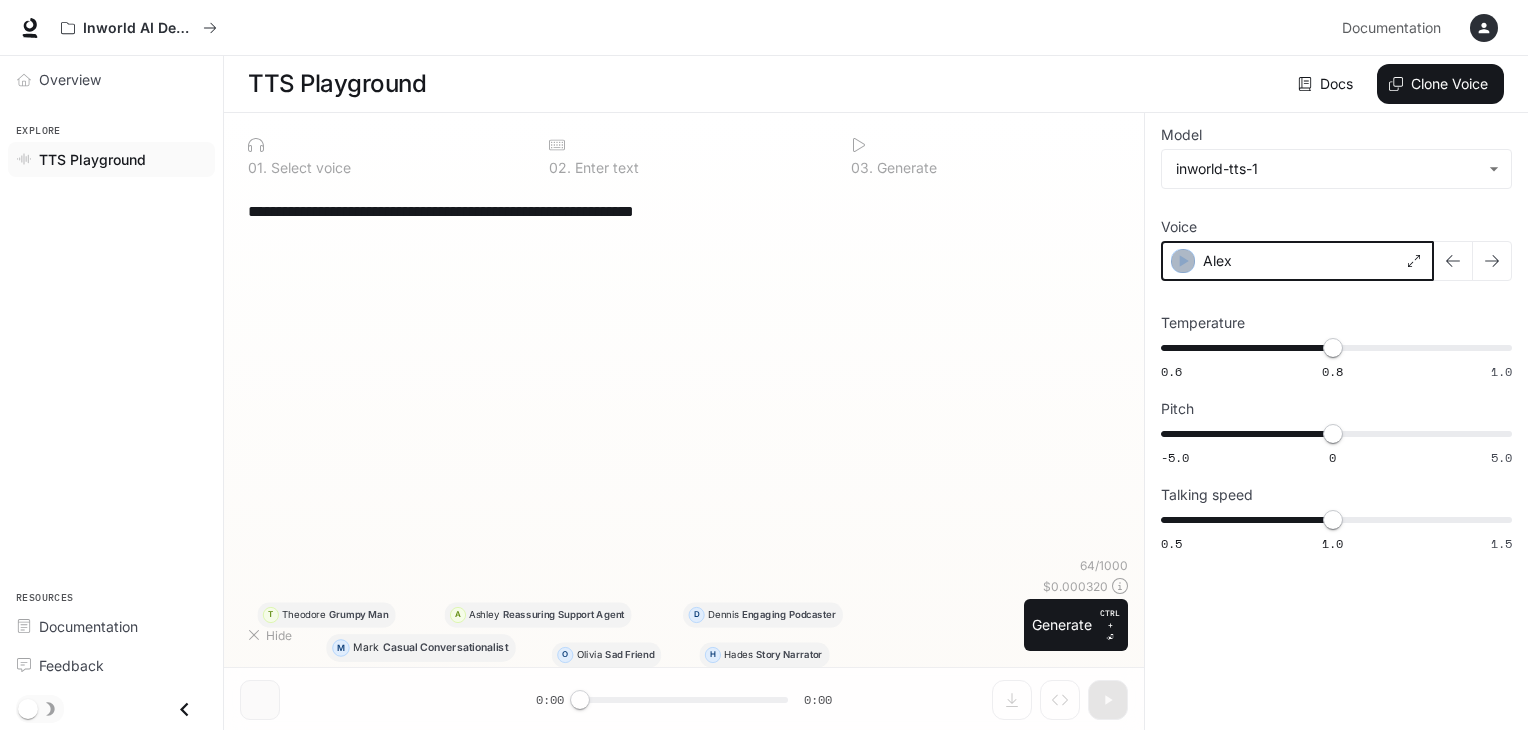 click 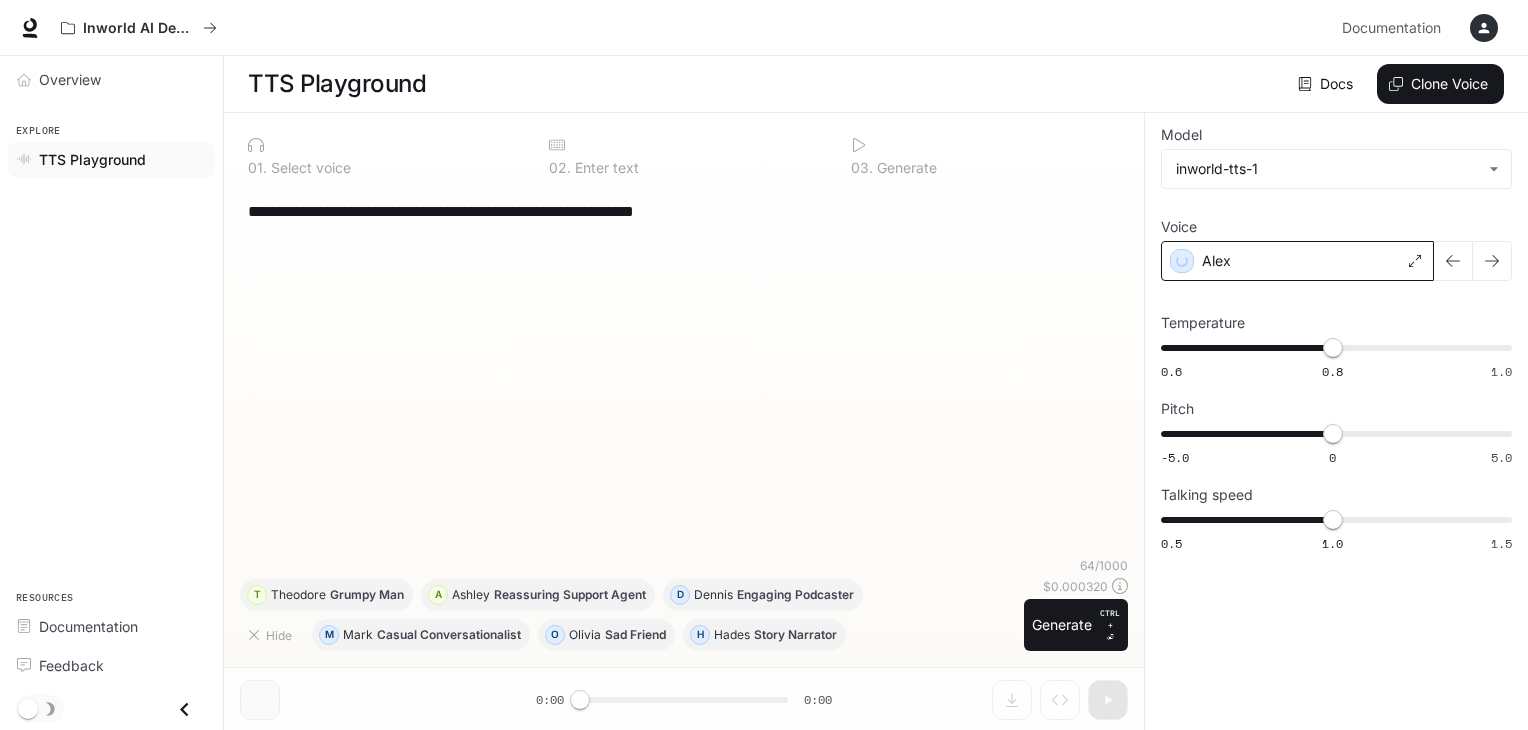 click on "Alex" at bounding box center (1297, 261) 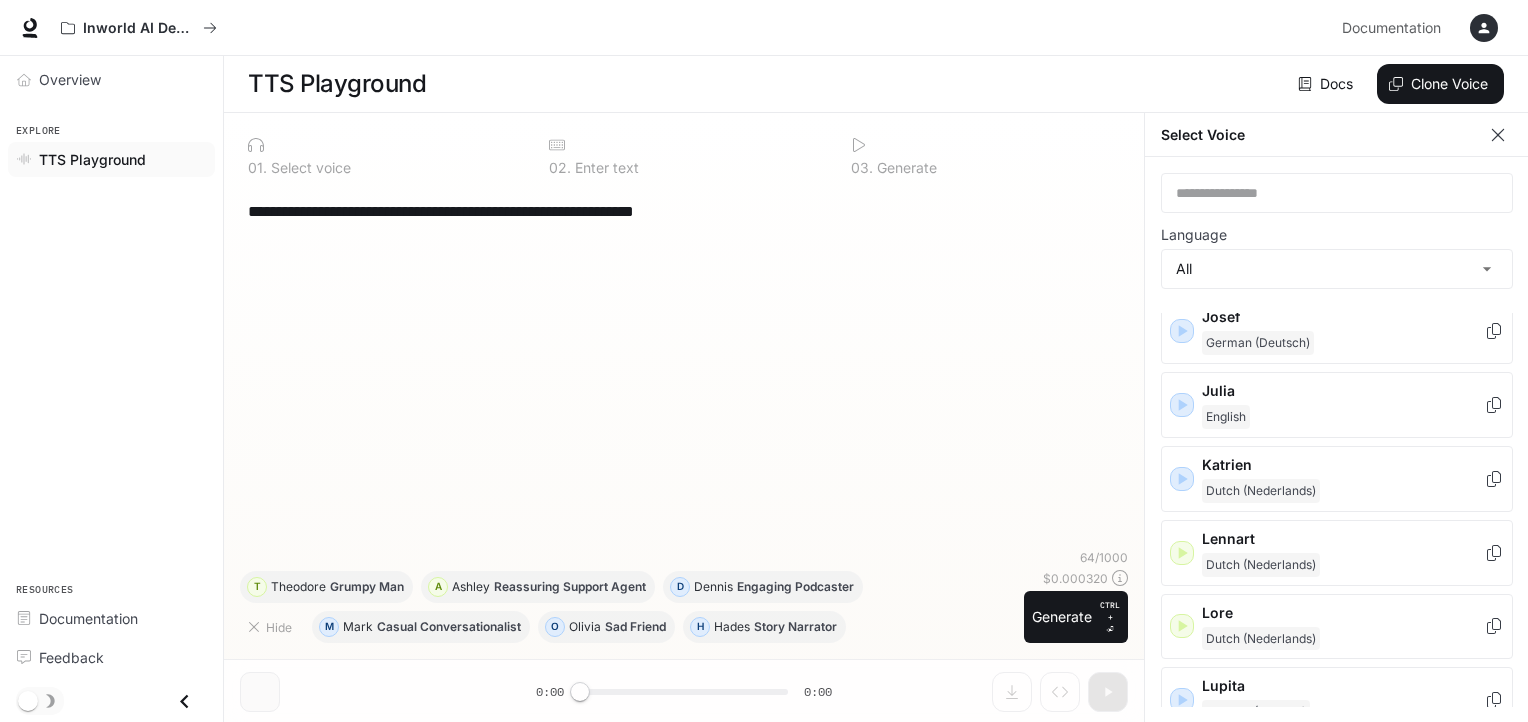 scroll, scrollTop: 1500, scrollLeft: 0, axis: vertical 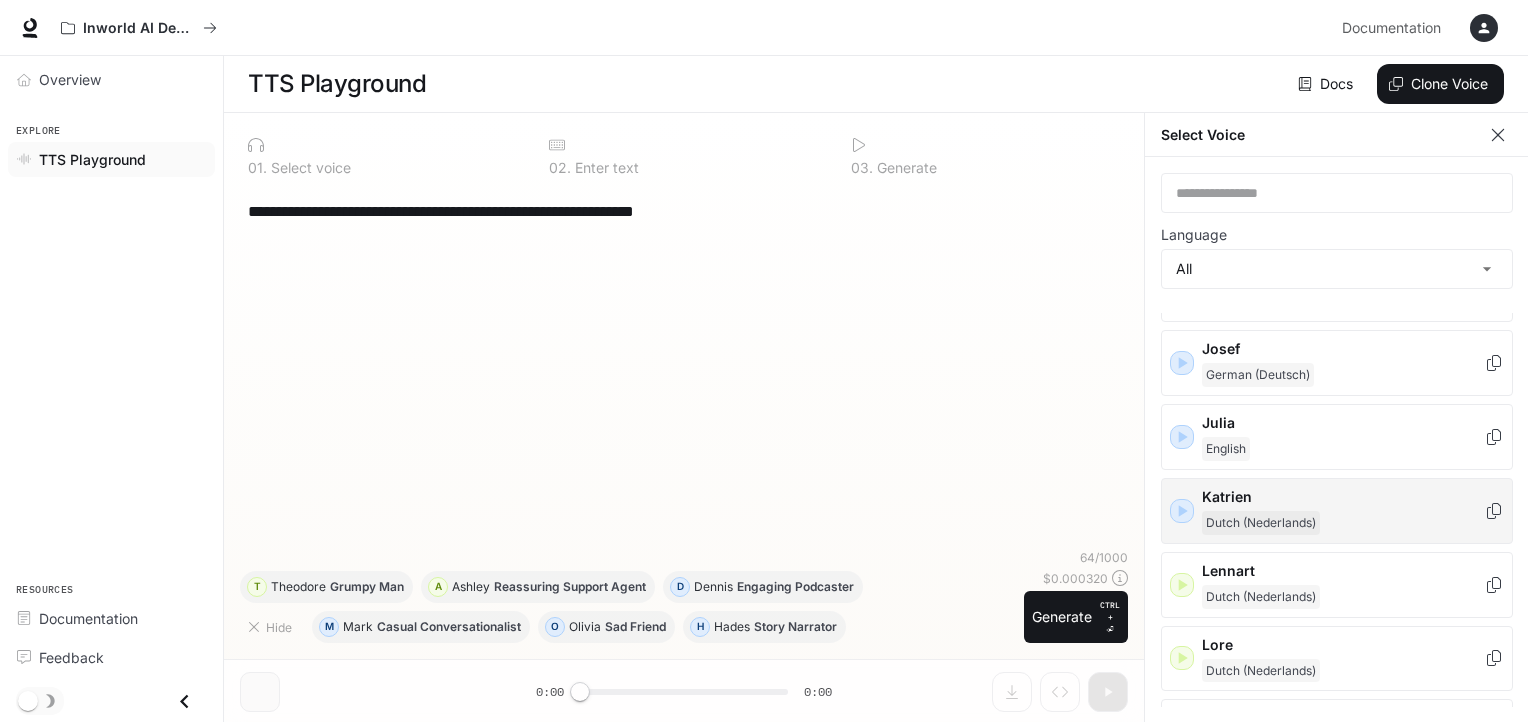 click on "[FIRST] [LANGUAGE]" at bounding box center [1337, 511] 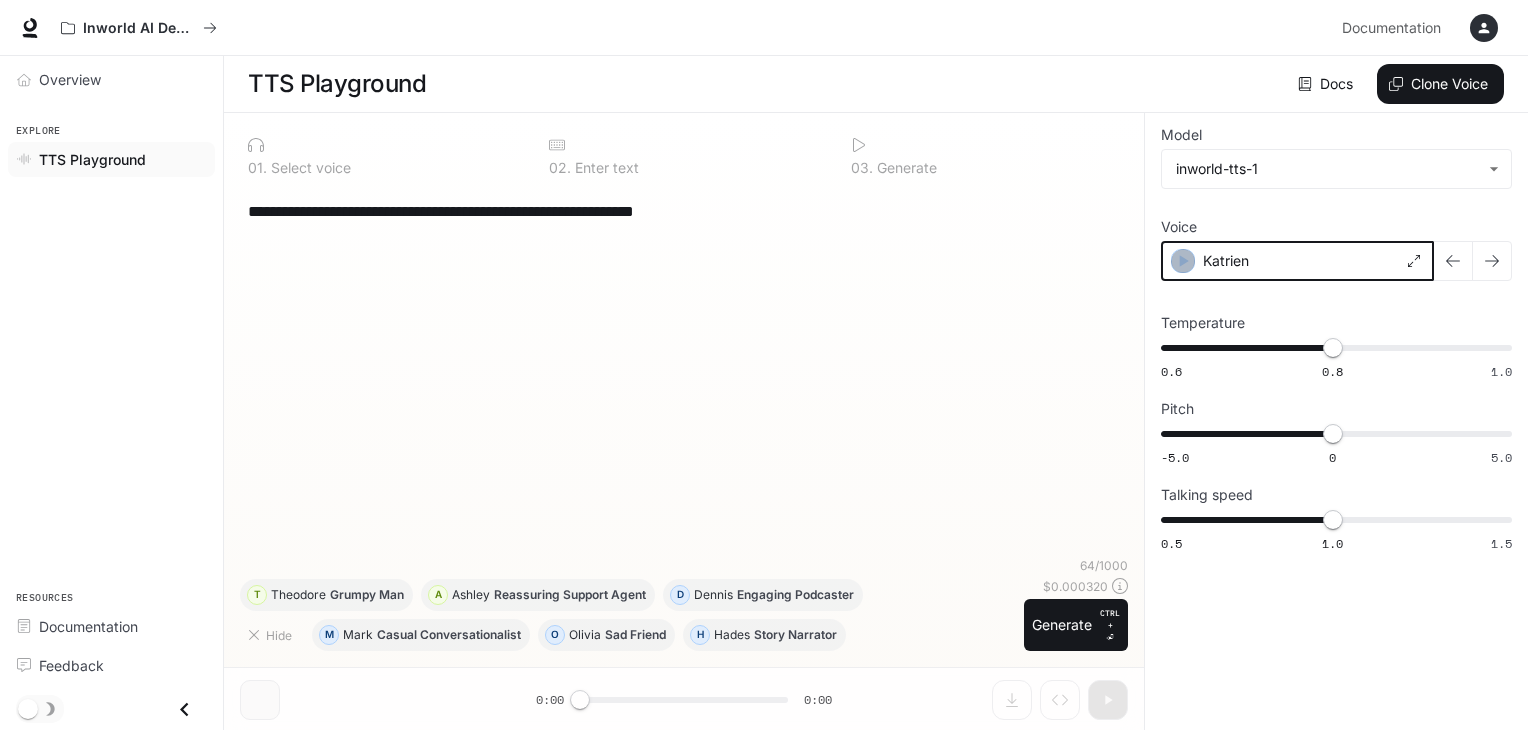 click 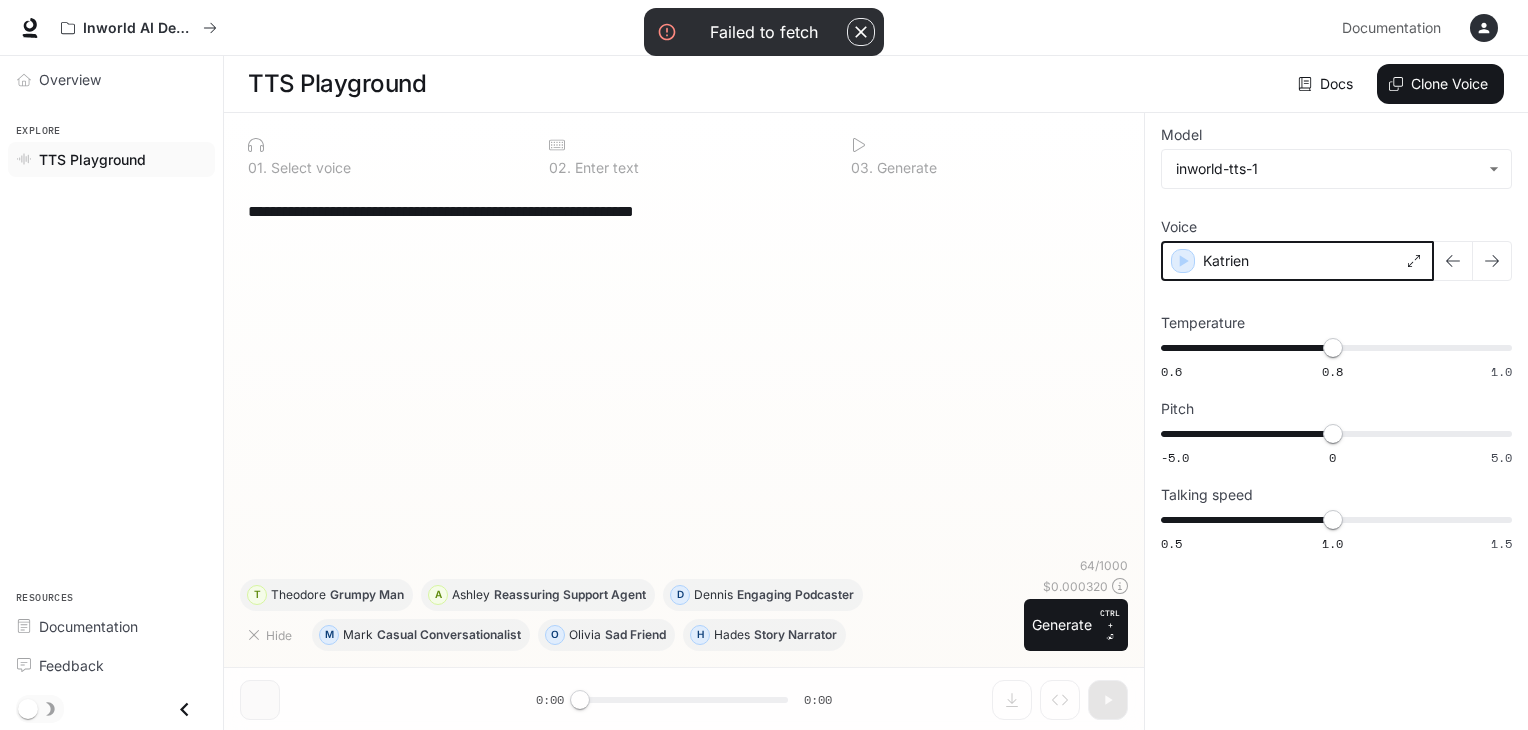 click 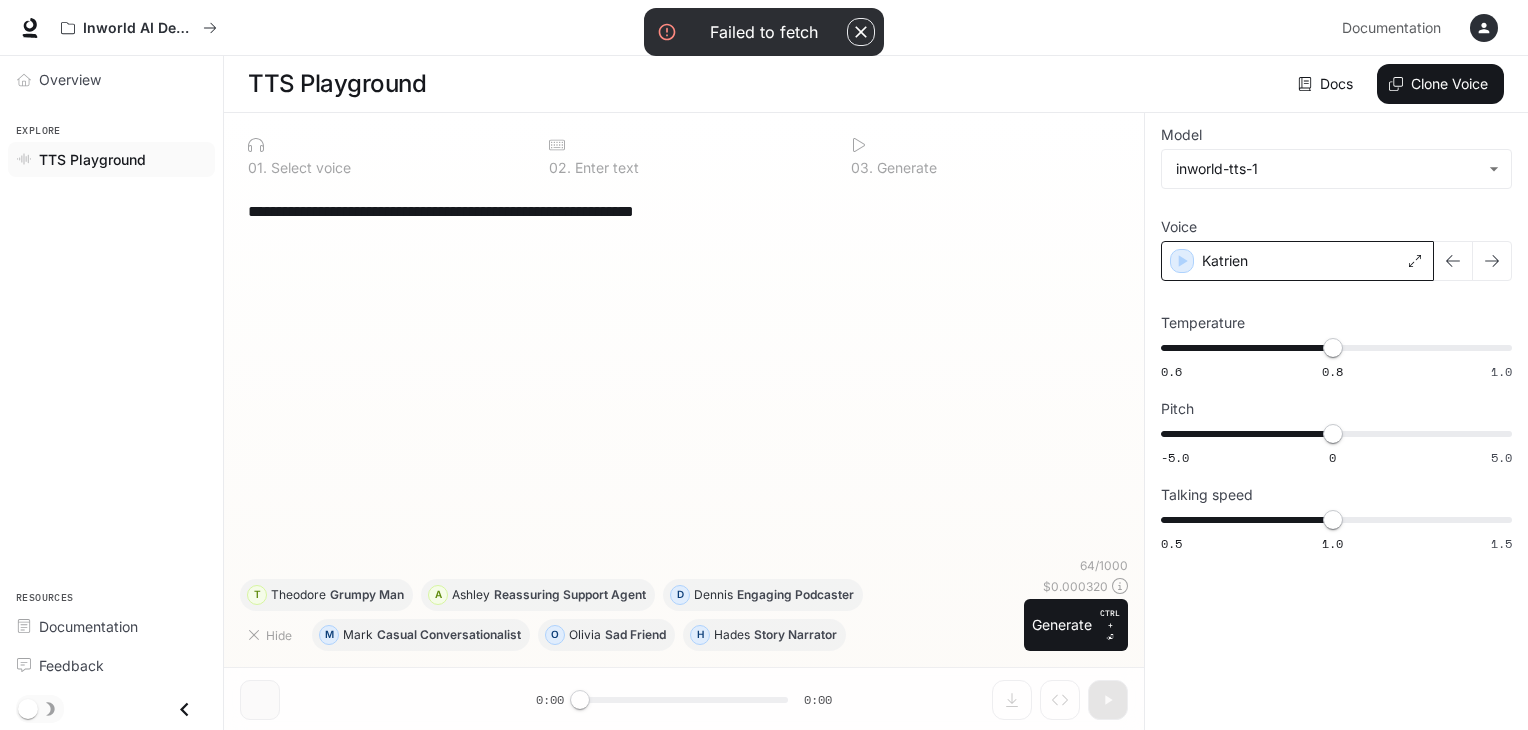 click on "Katrien" at bounding box center (1297, 261) 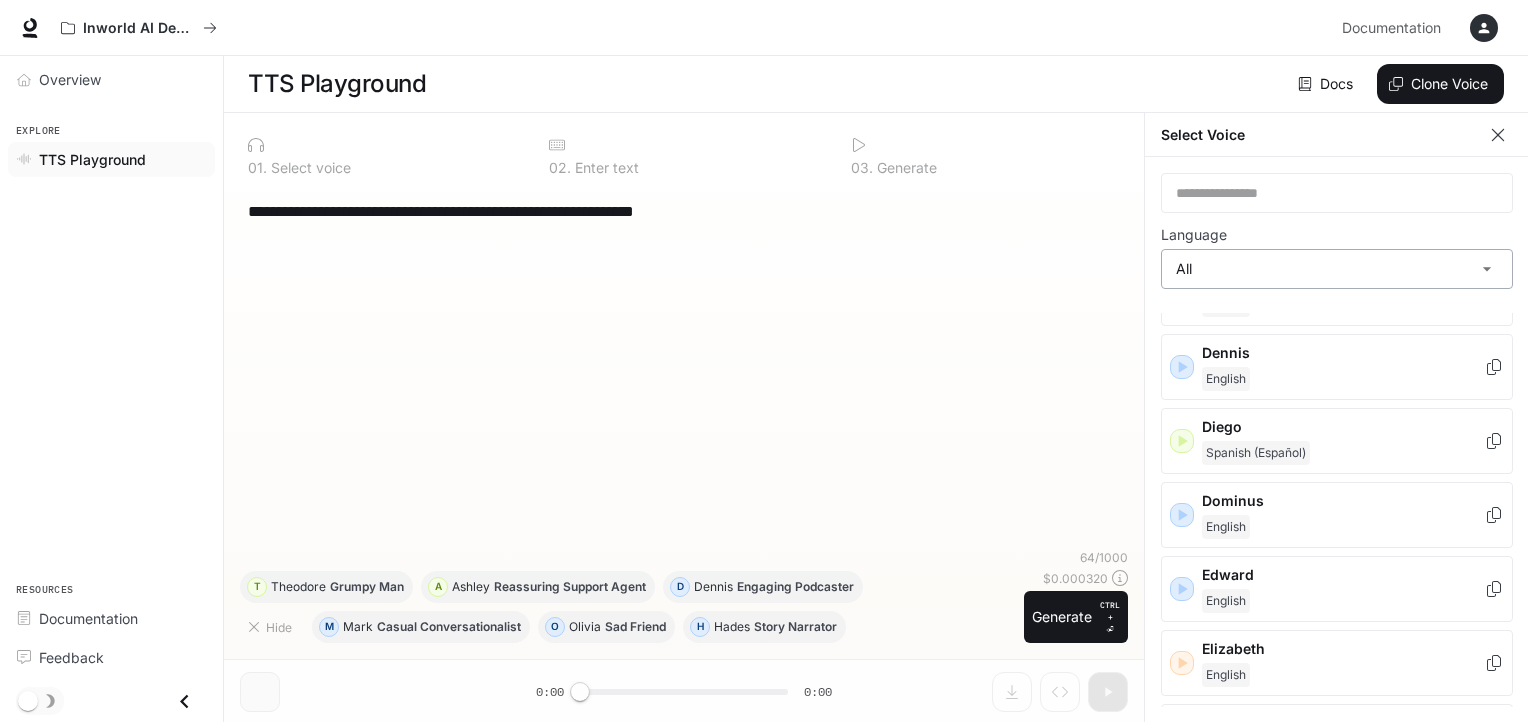 scroll, scrollTop: 500, scrollLeft: 0, axis: vertical 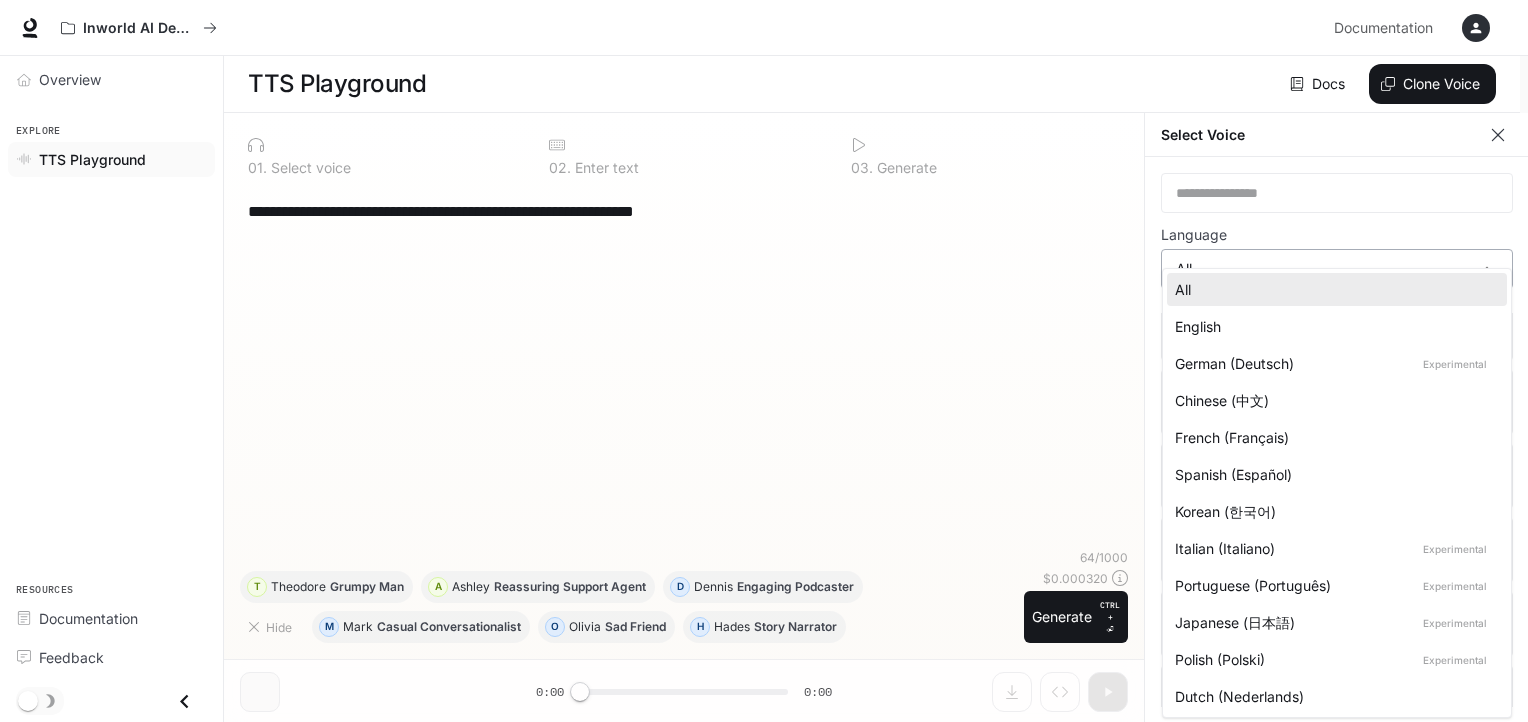 click on "**********" at bounding box center (764, 361) 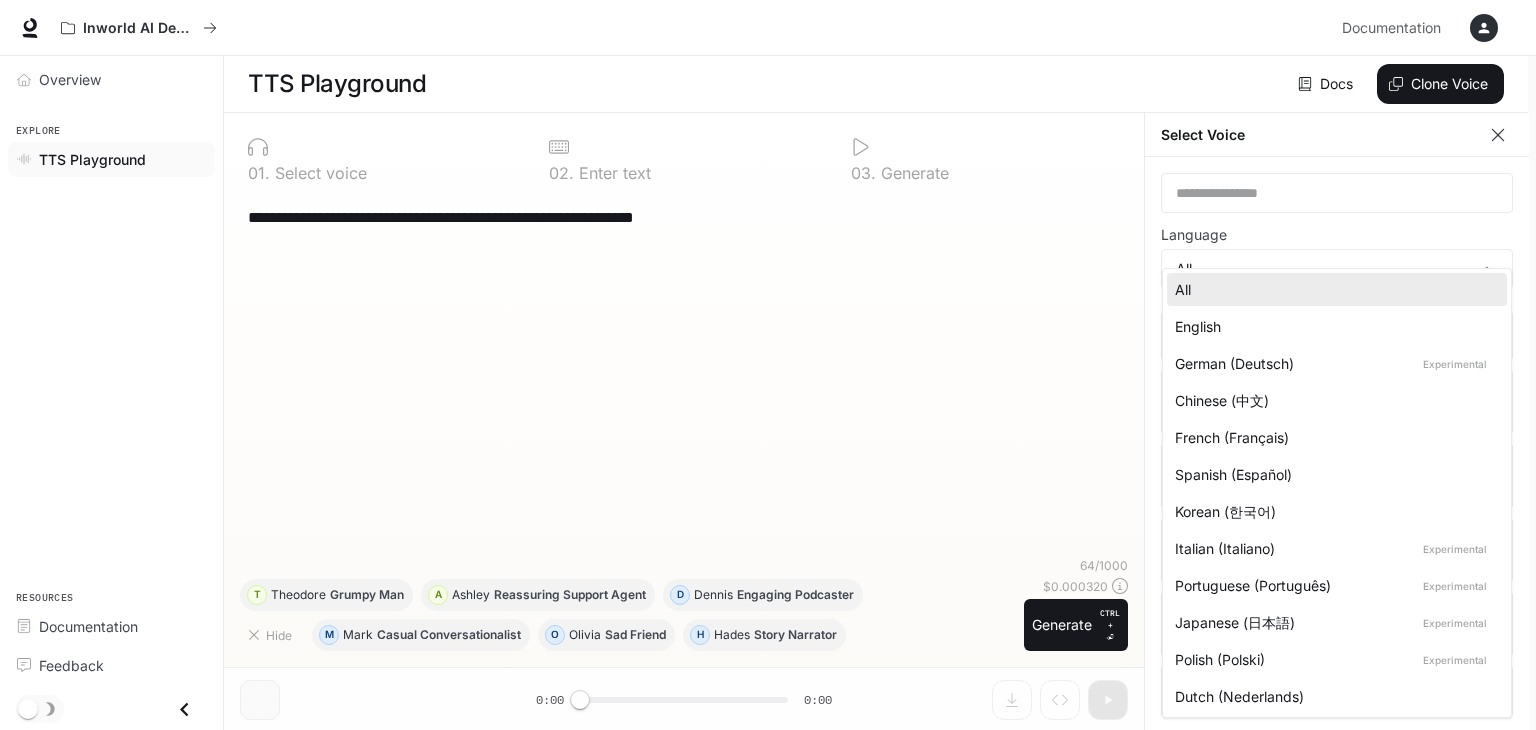 click on "English" at bounding box center [1333, 326] 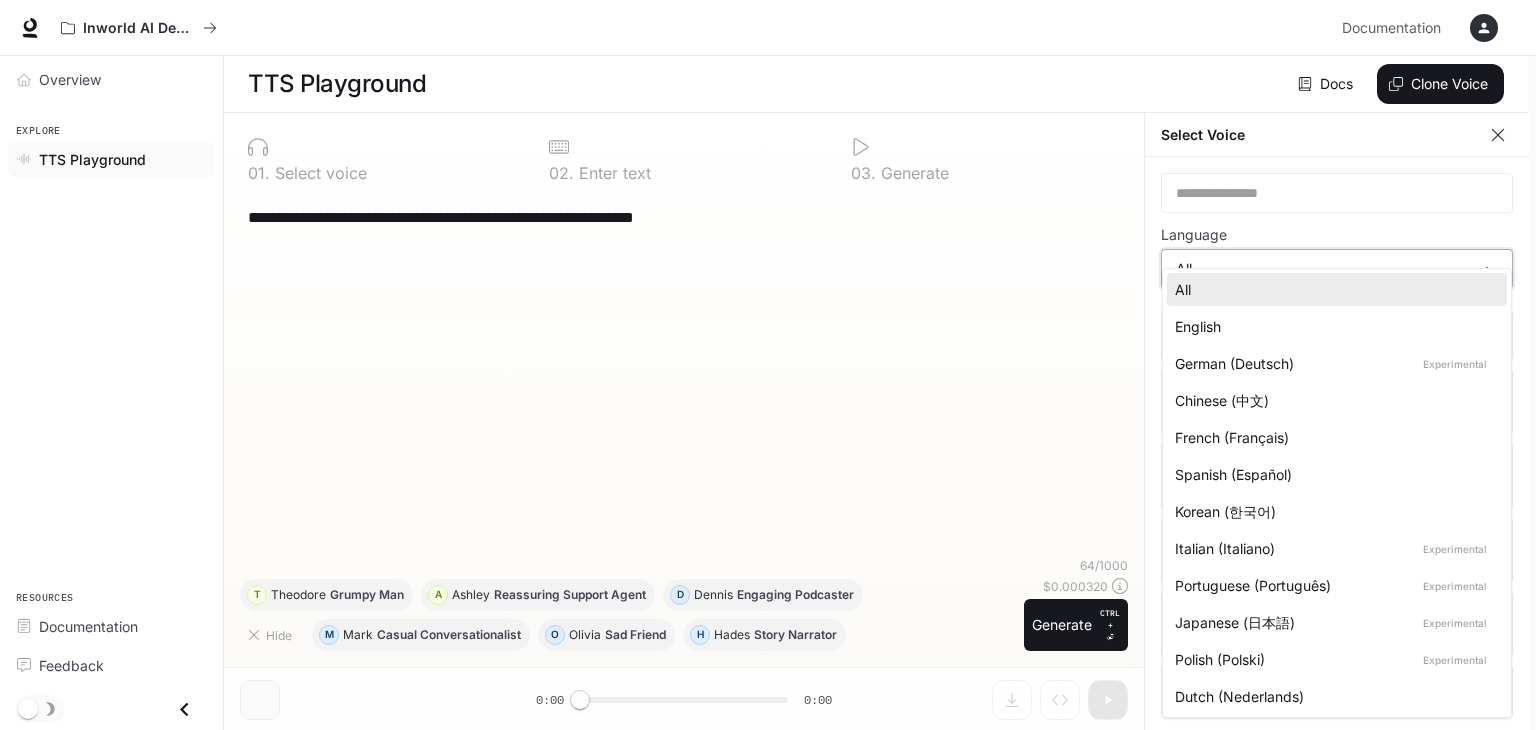 type on "*****" 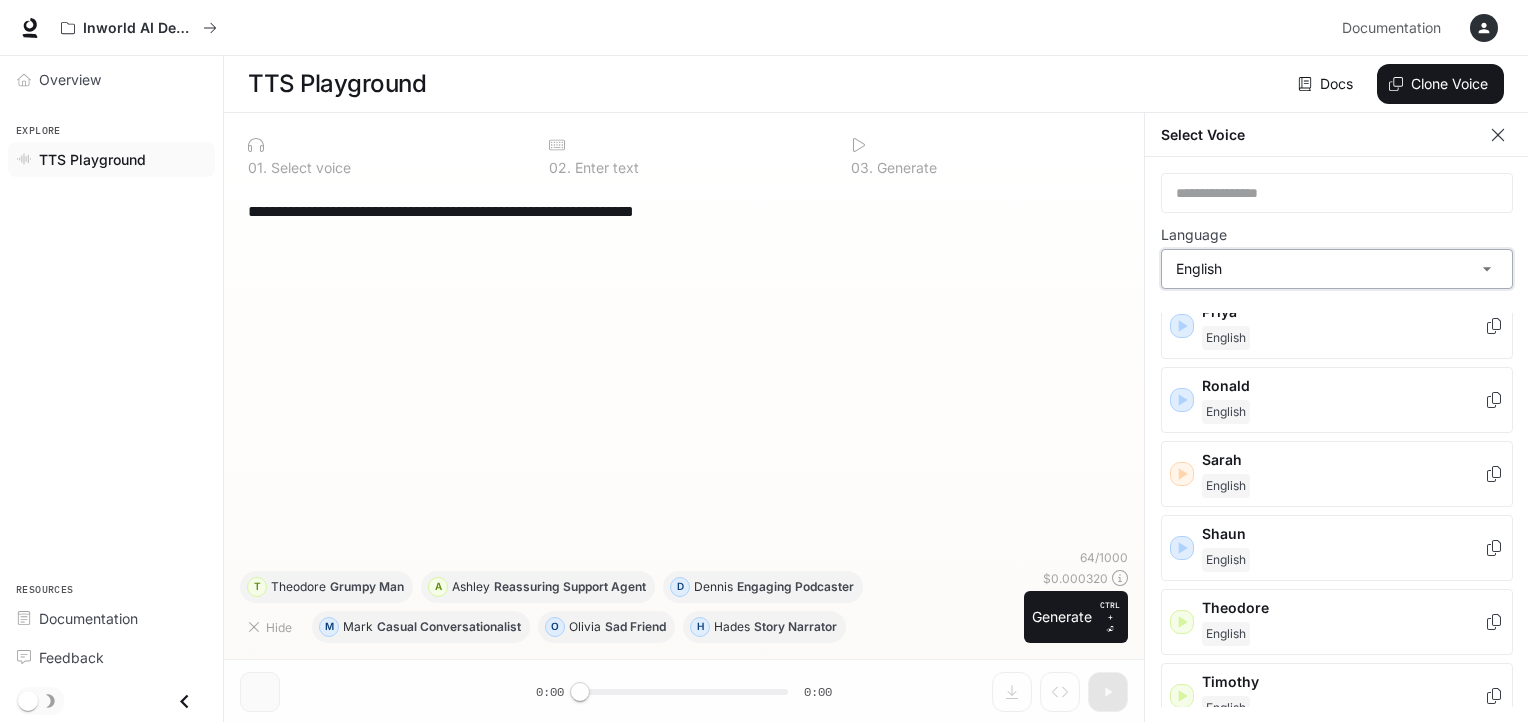 scroll, scrollTop: 1099, scrollLeft: 0, axis: vertical 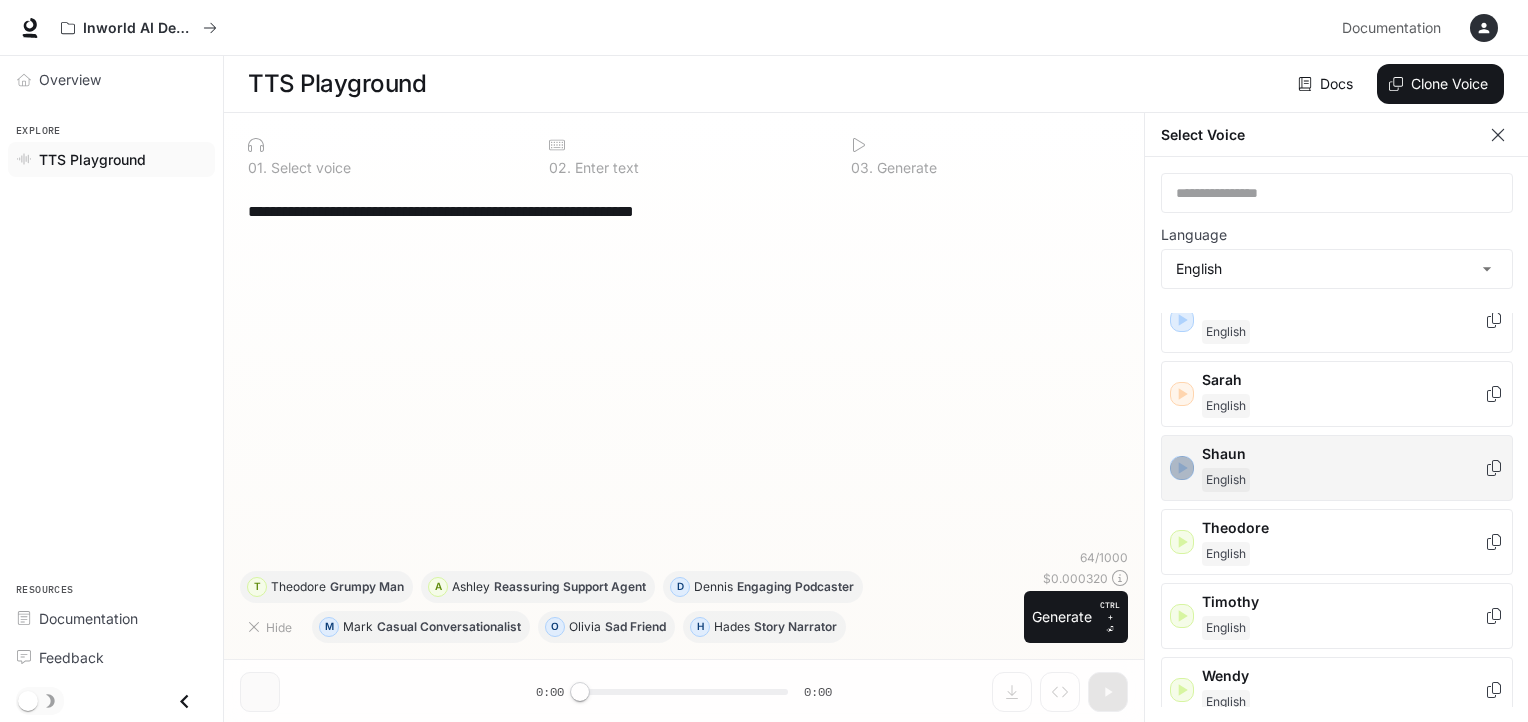 click 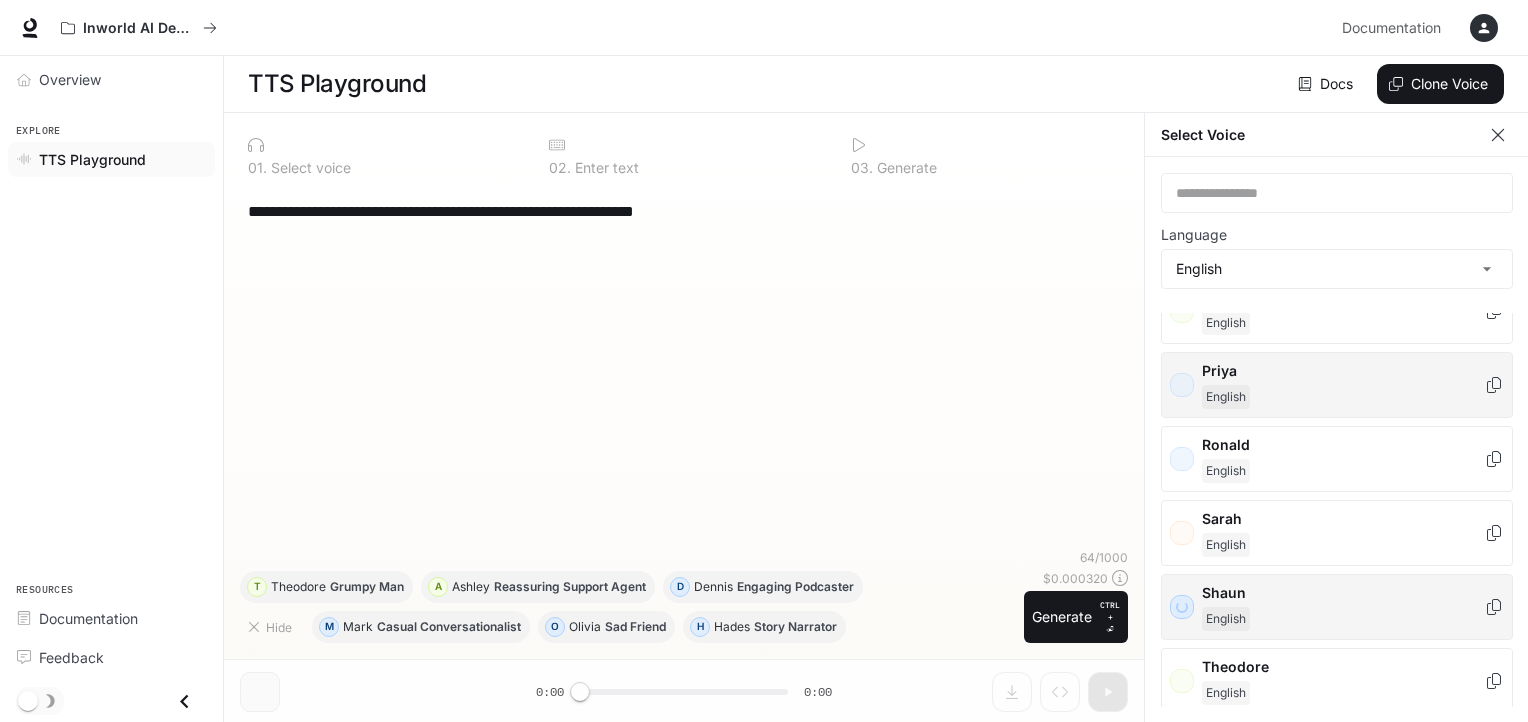 scroll, scrollTop: 932, scrollLeft: 0, axis: vertical 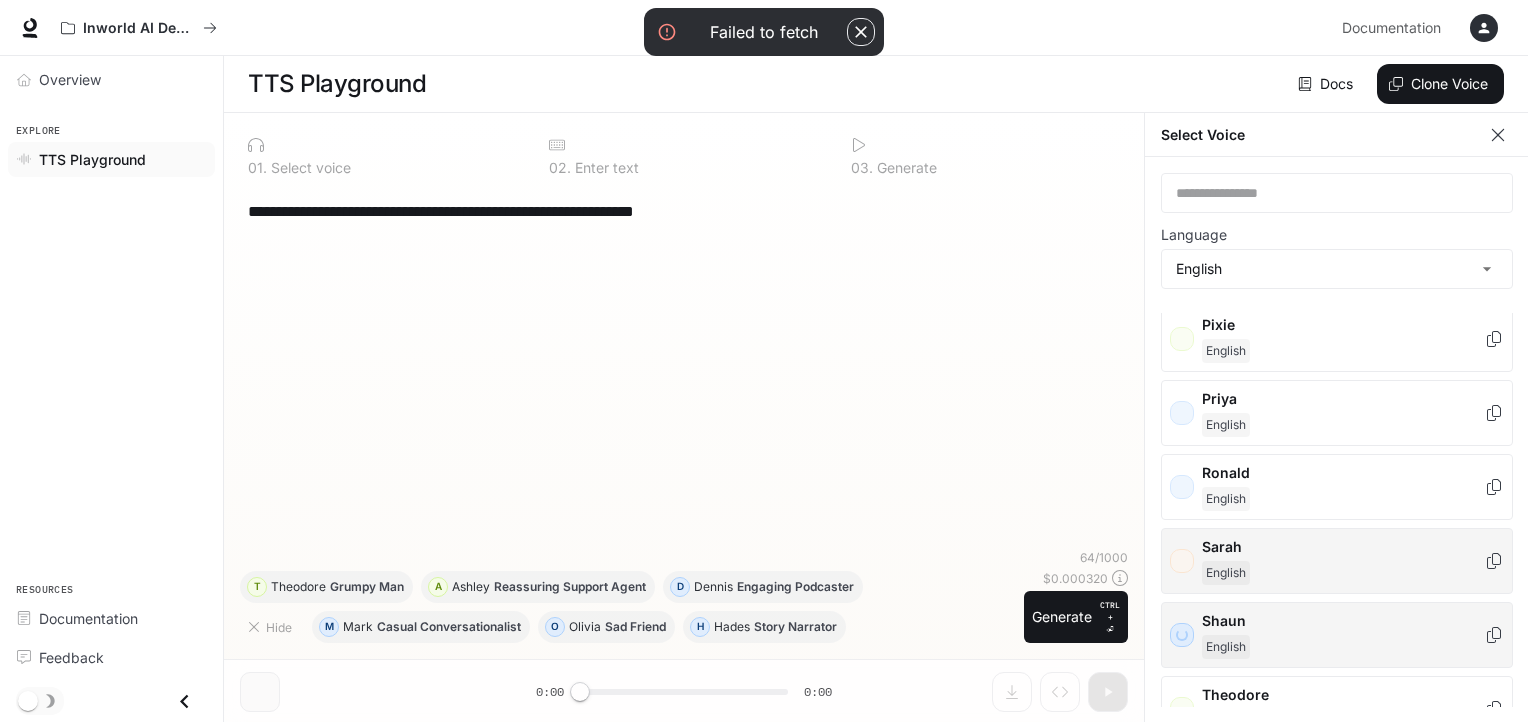 click on "[FIRST] [LAST]" at bounding box center [1337, 561] 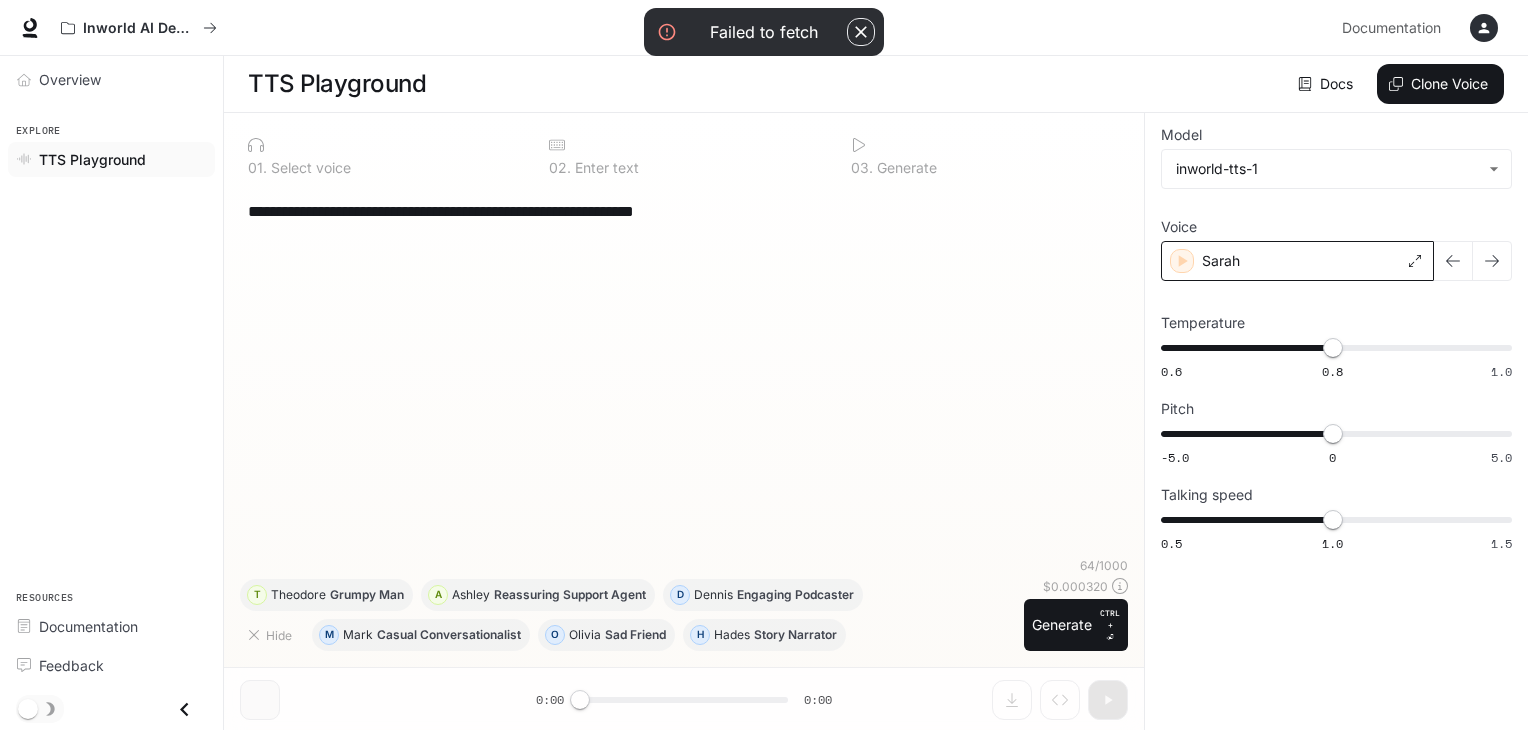 click on "Sarah" at bounding box center (1297, 261) 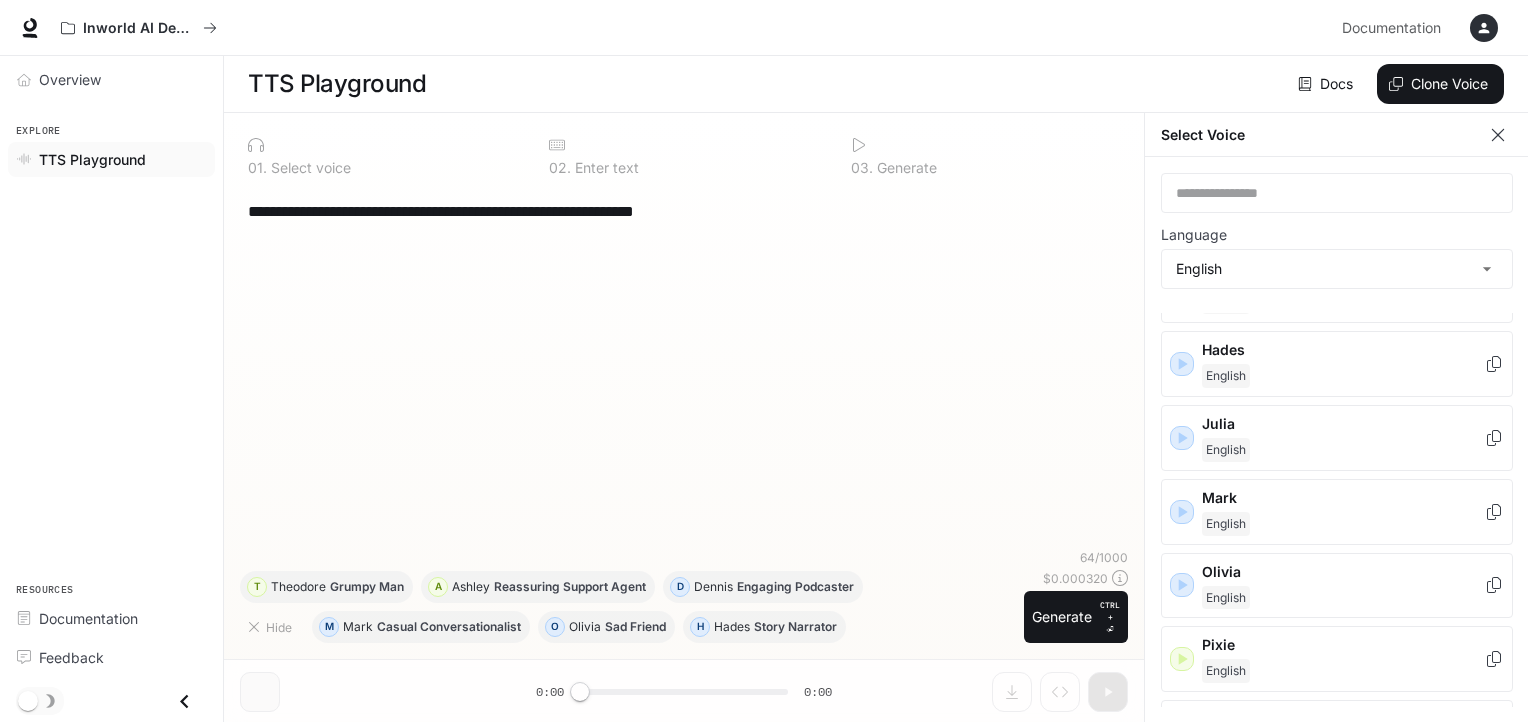 scroll, scrollTop: 666, scrollLeft: 0, axis: vertical 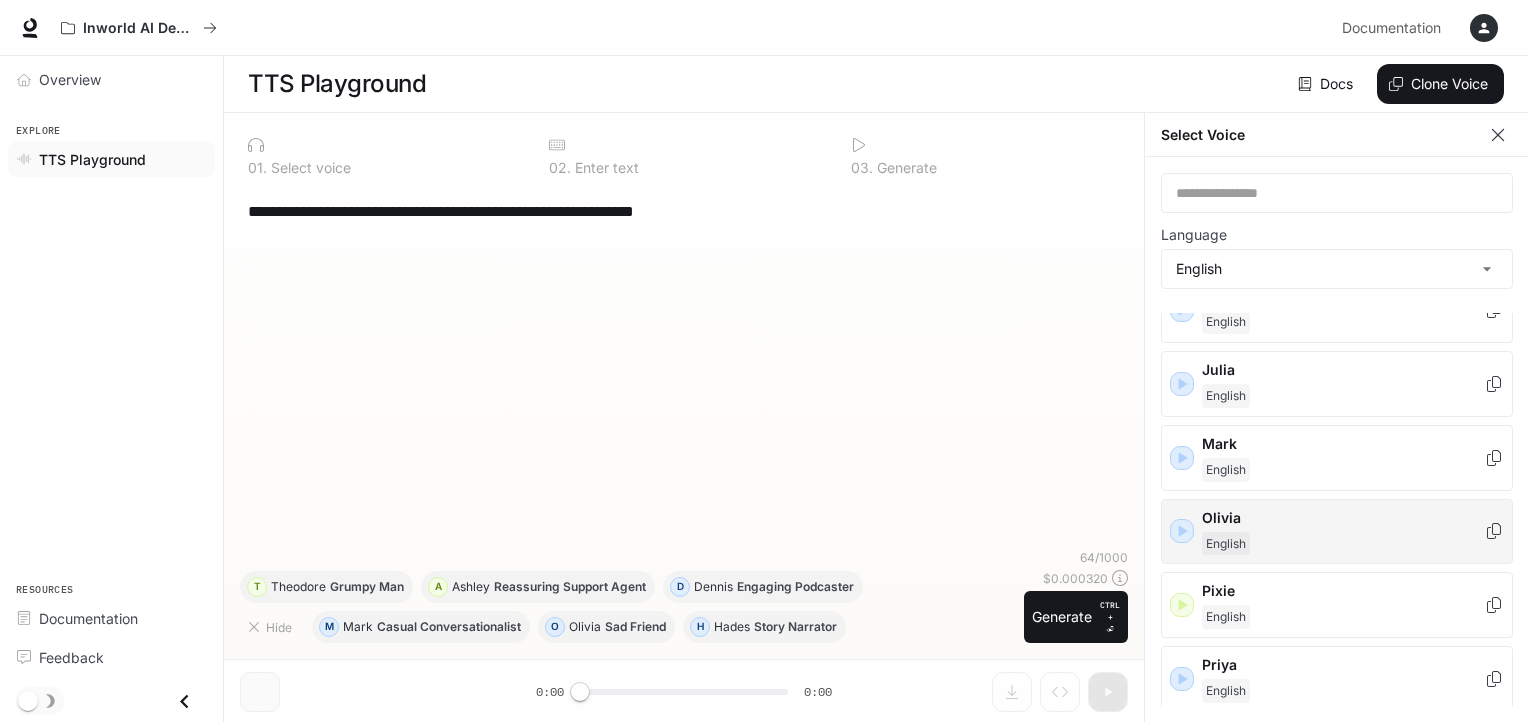 click 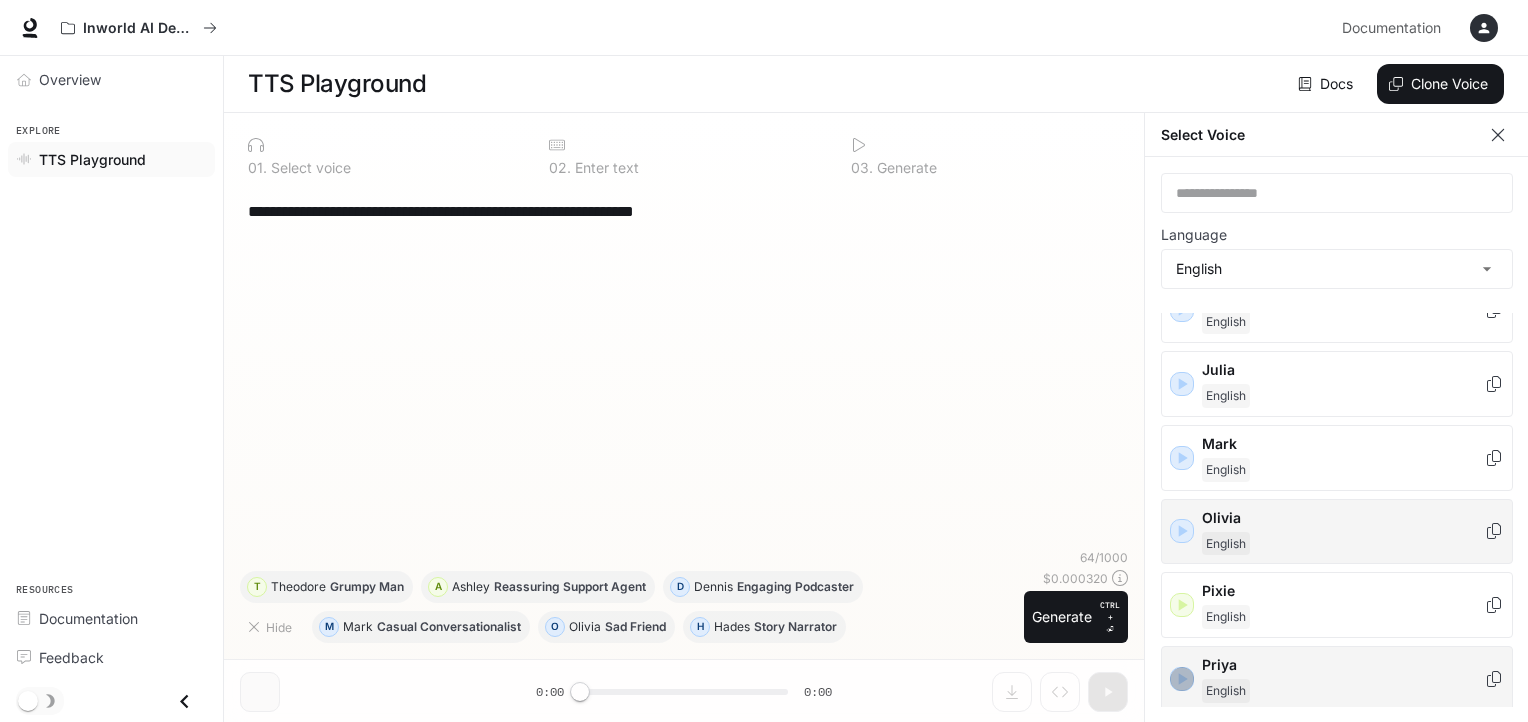 click 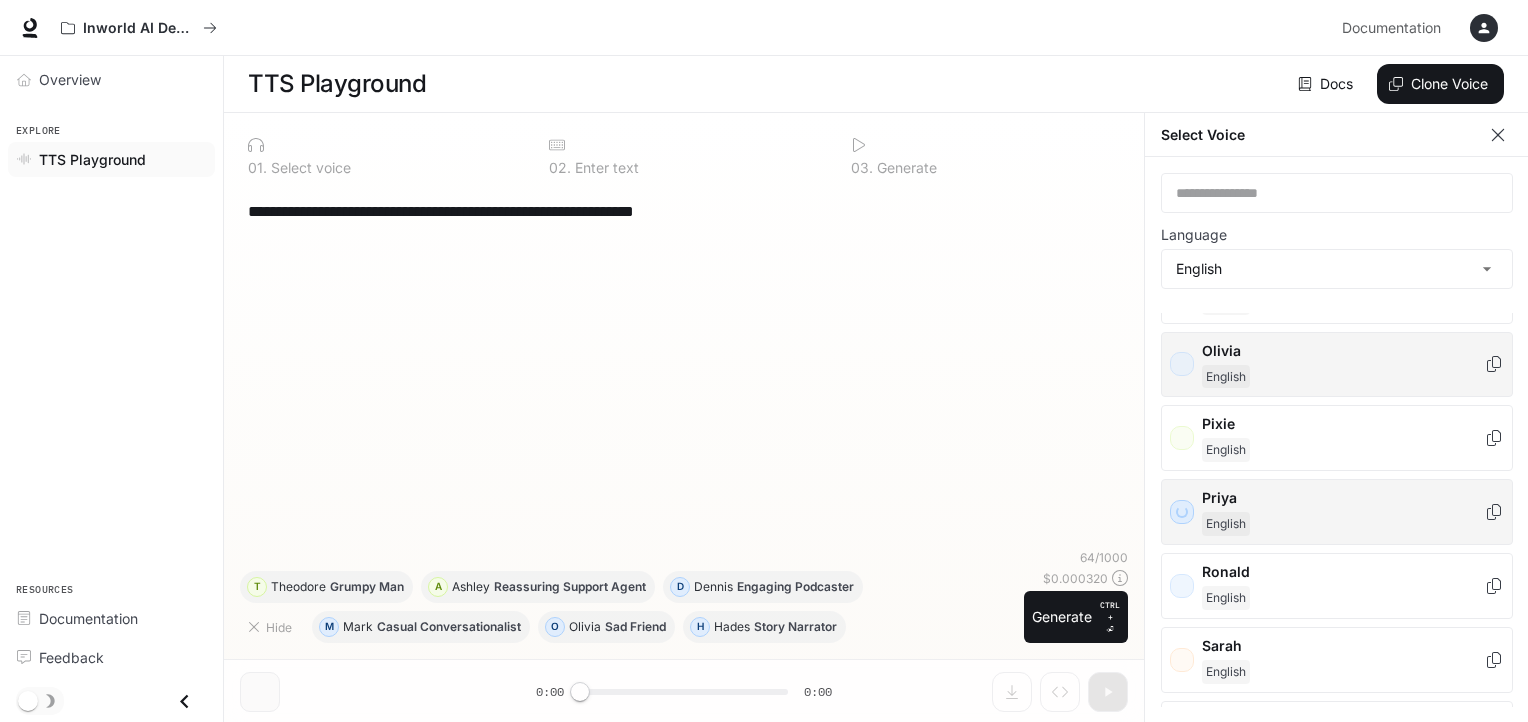scroll, scrollTop: 666, scrollLeft: 0, axis: vertical 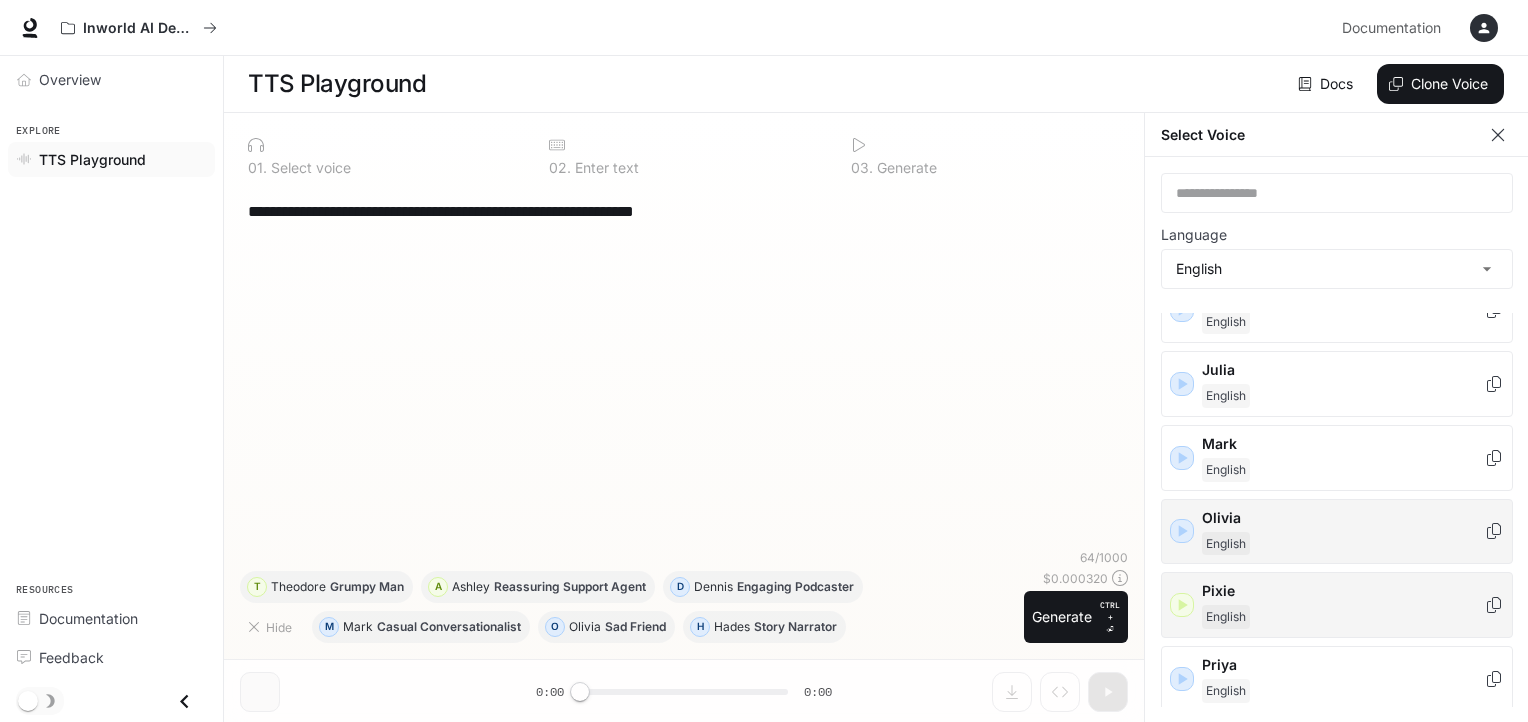 click 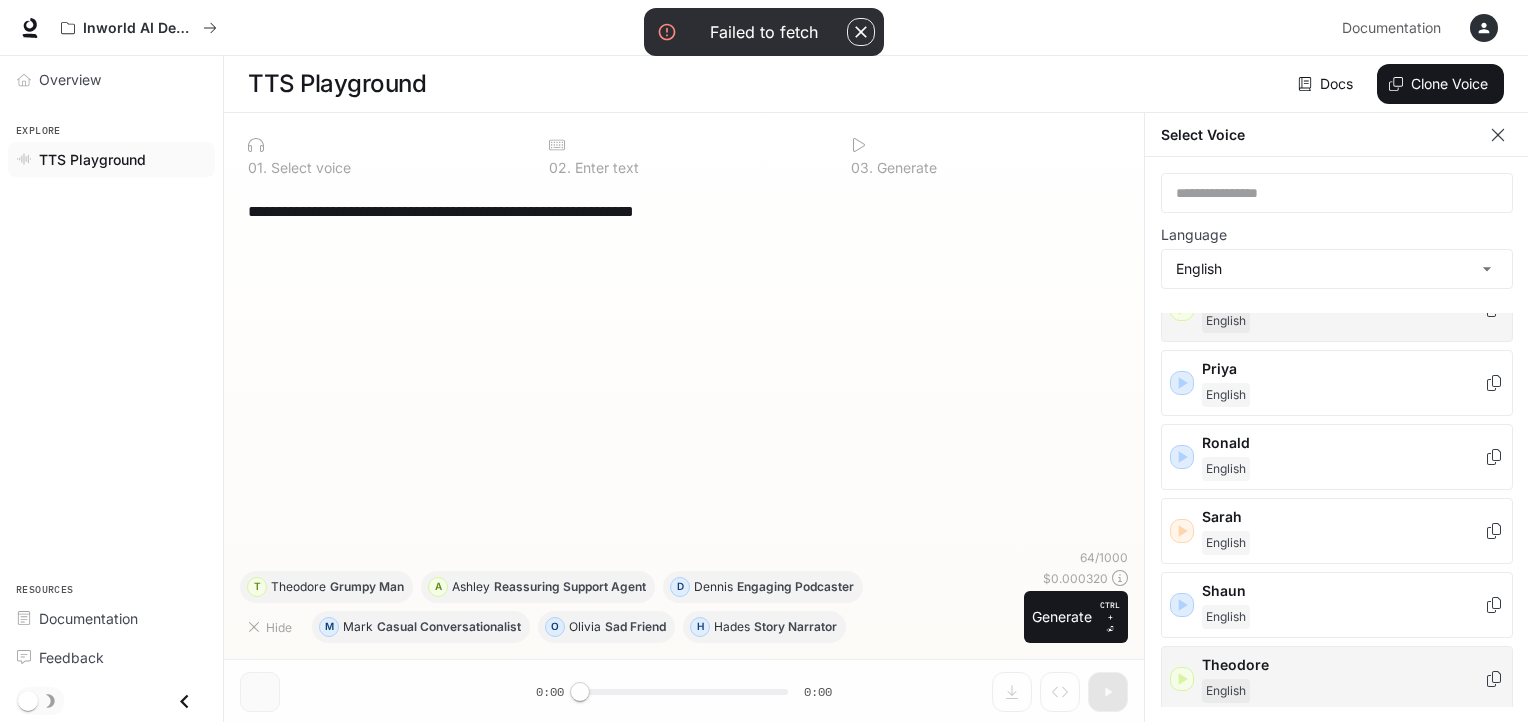 scroll, scrollTop: 1000, scrollLeft: 0, axis: vertical 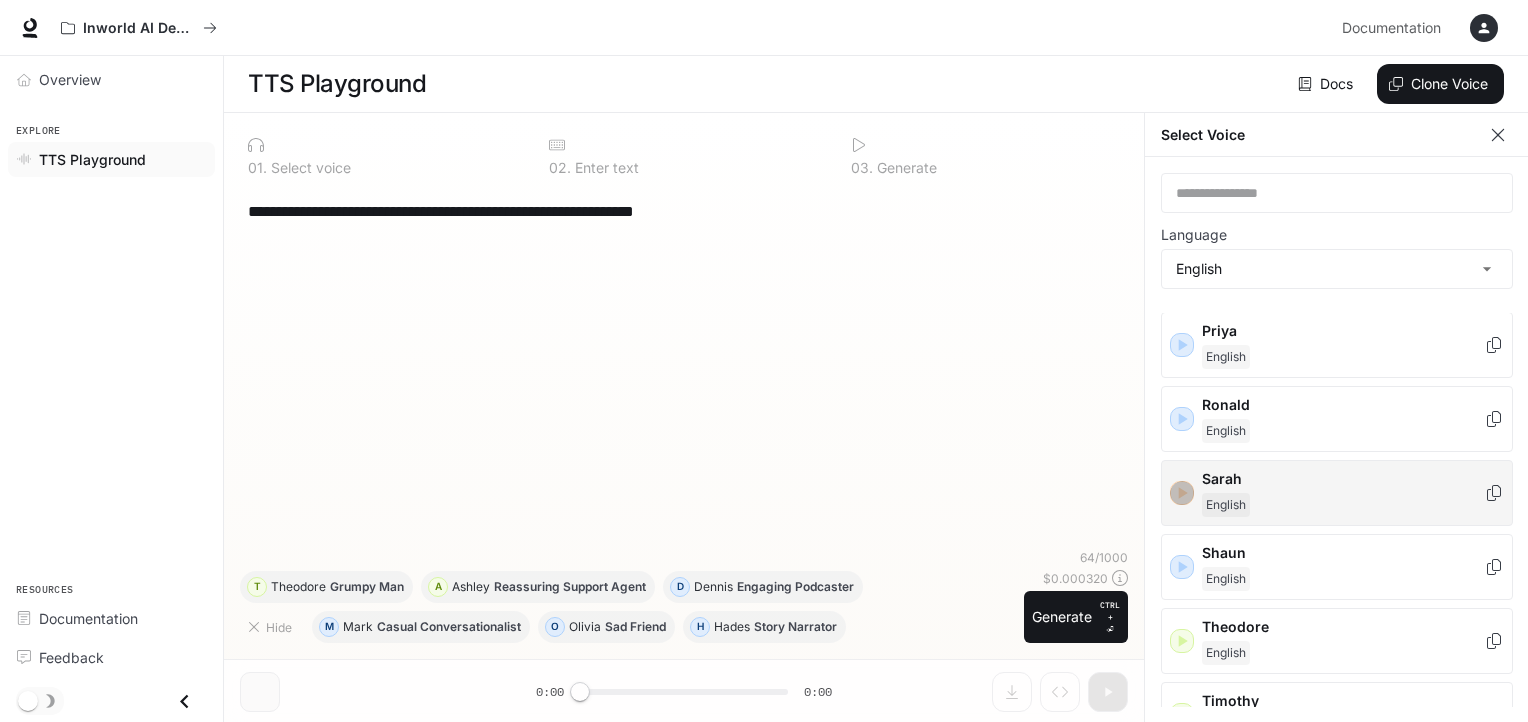 click 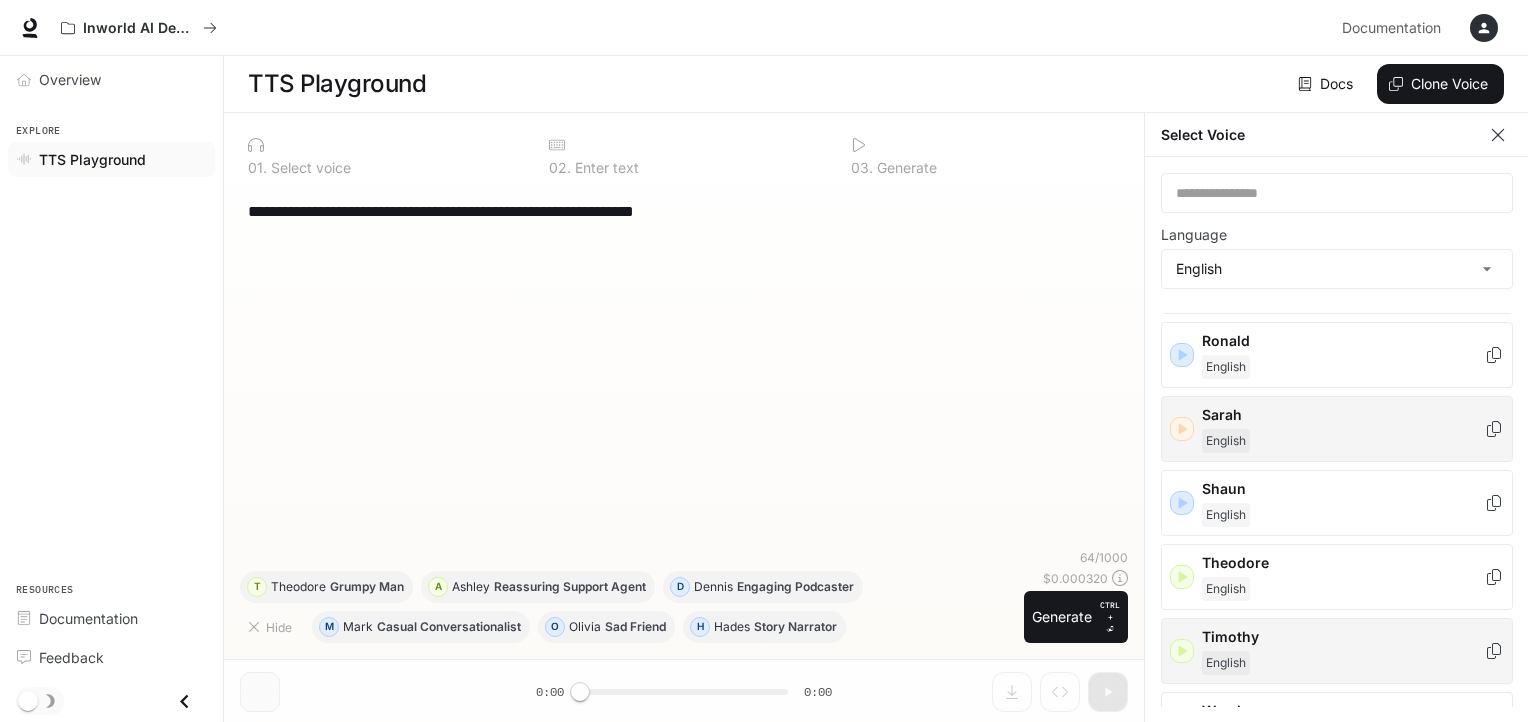 scroll, scrollTop: 1099, scrollLeft: 0, axis: vertical 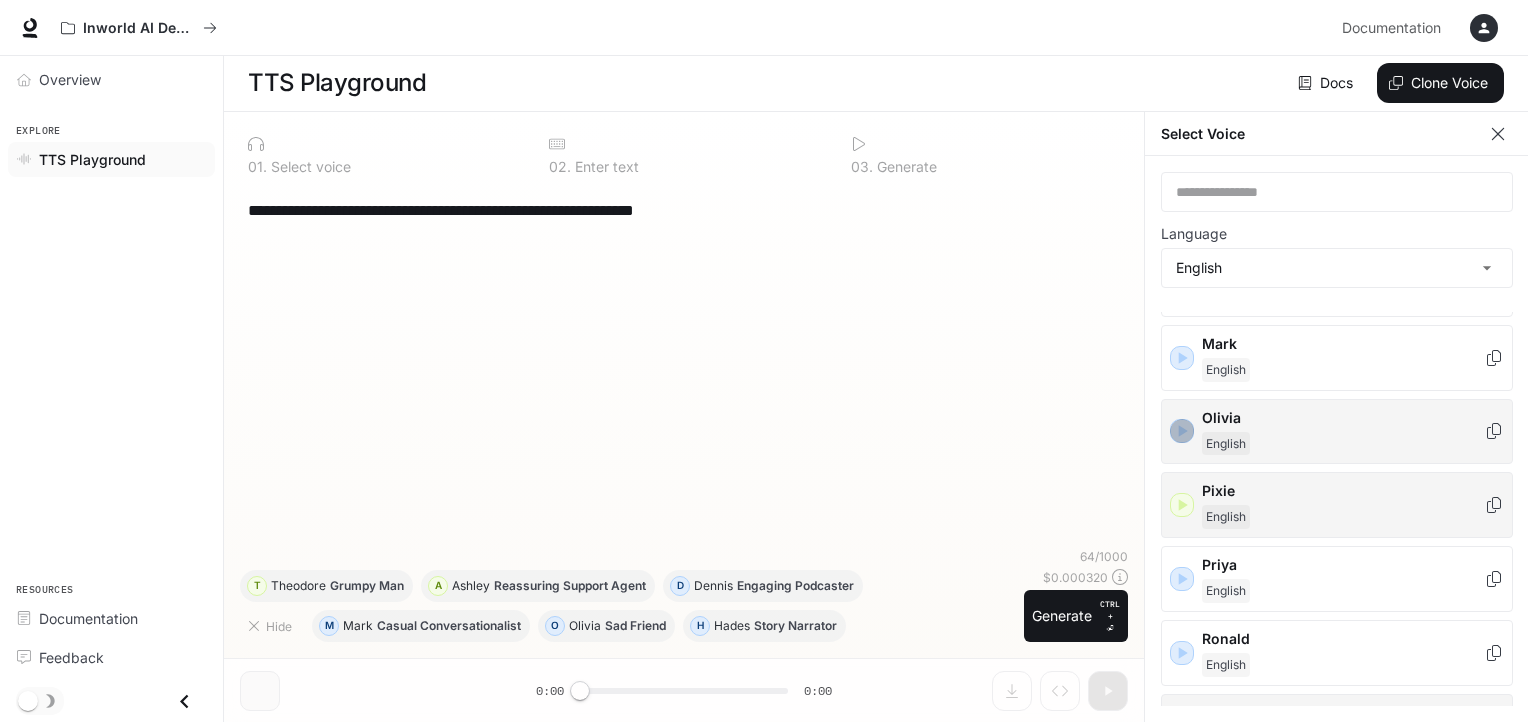 click 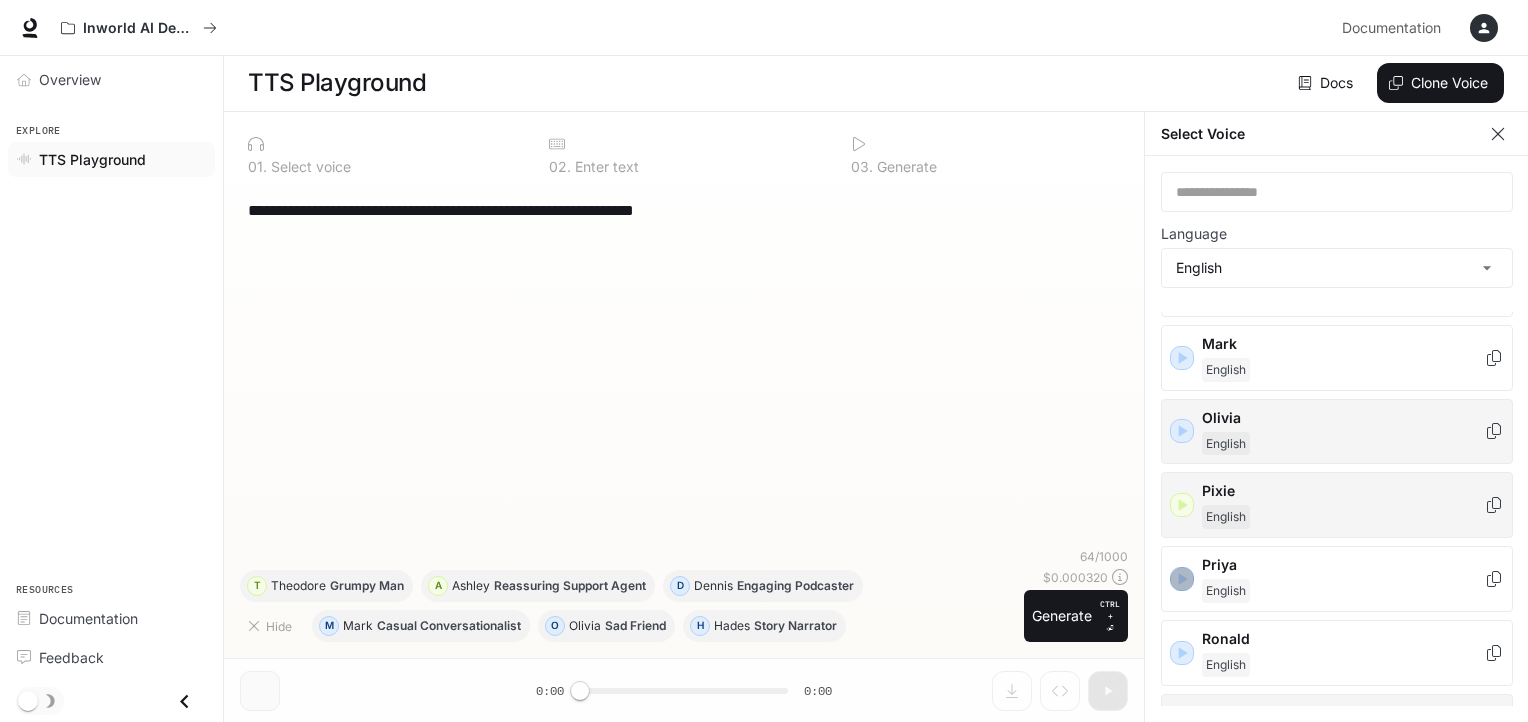click 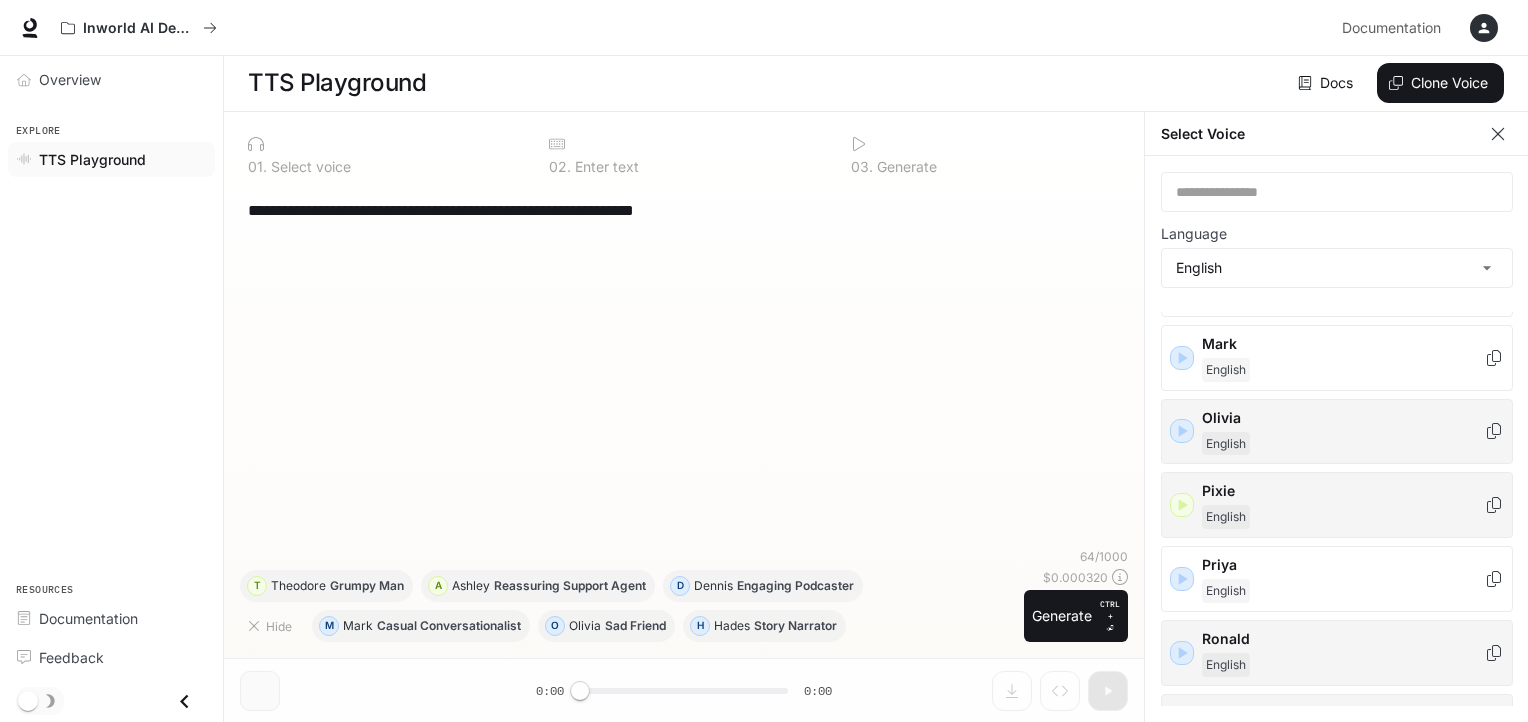 click 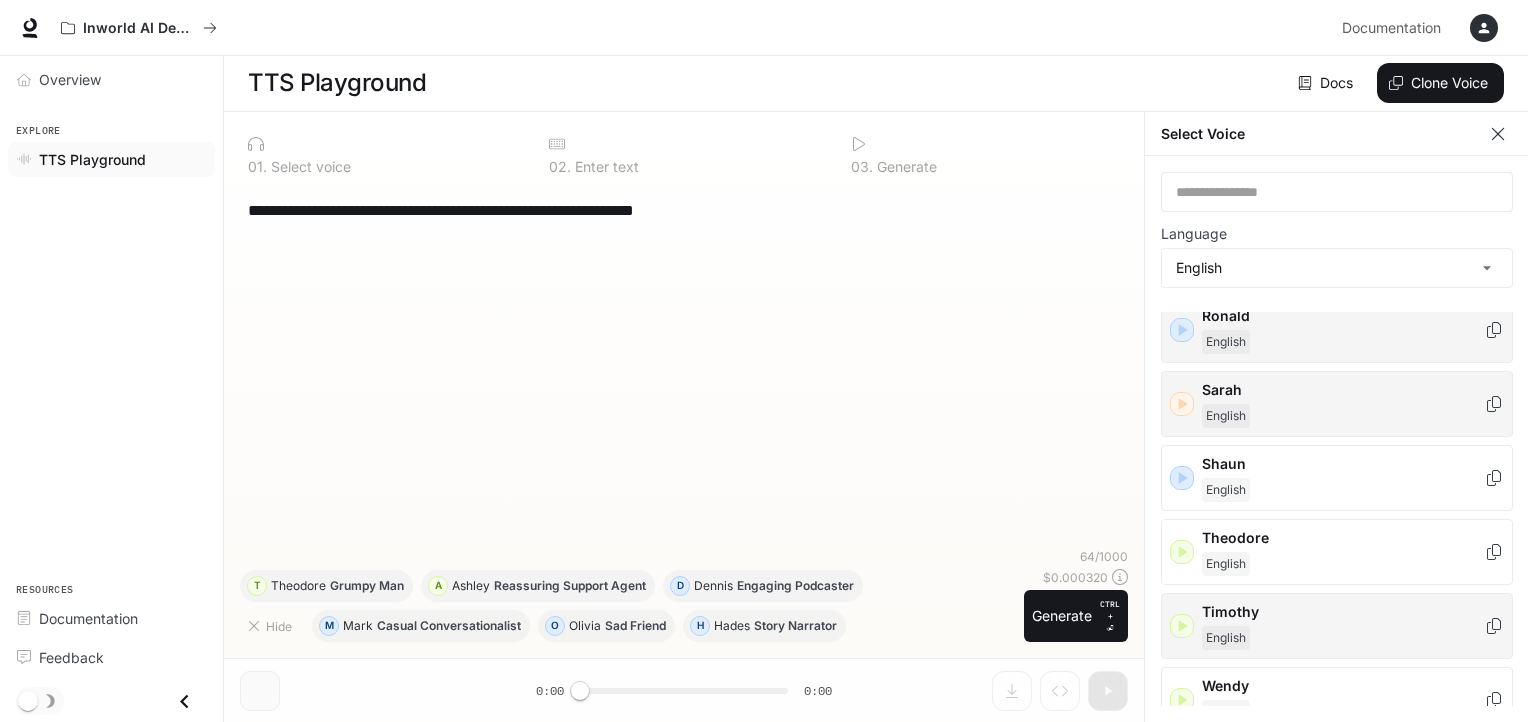 scroll, scrollTop: 1099, scrollLeft: 0, axis: vertical 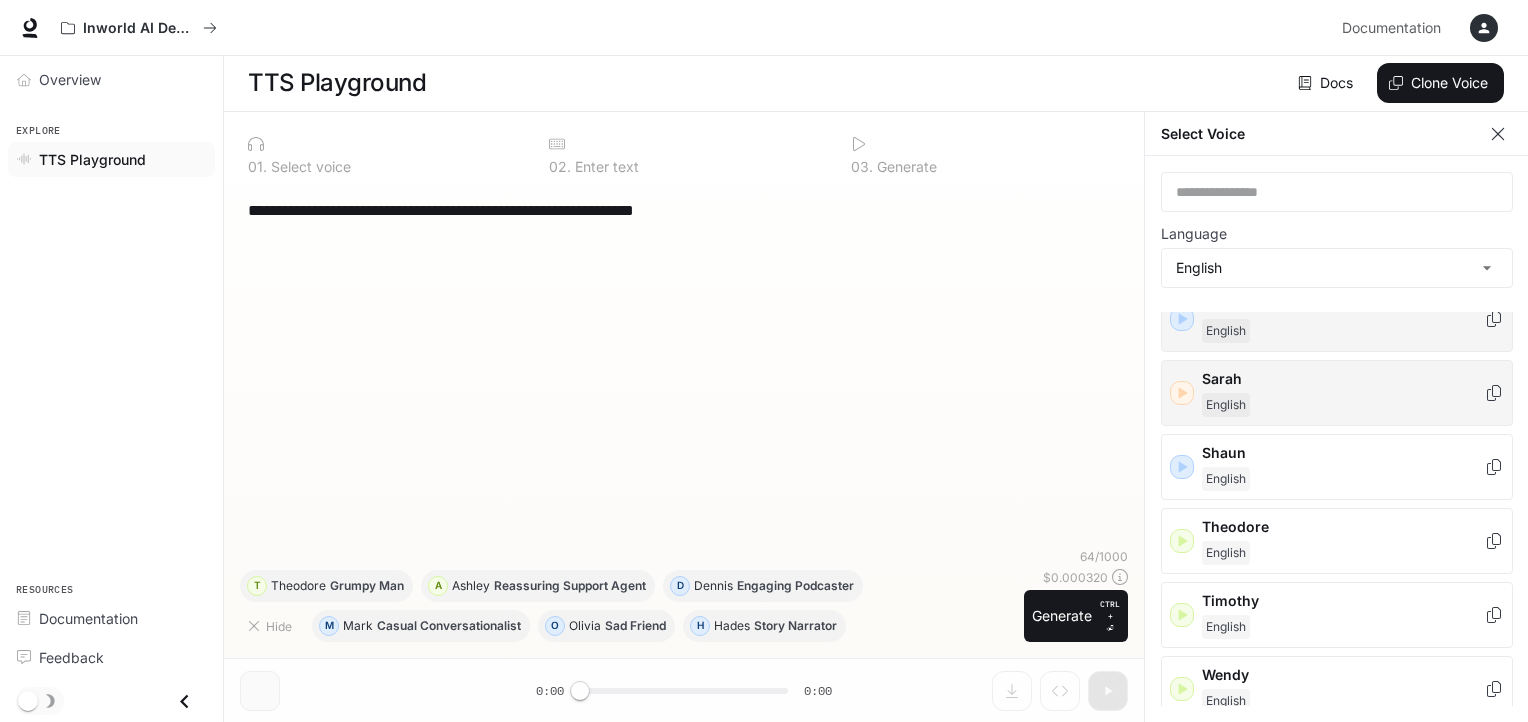 click 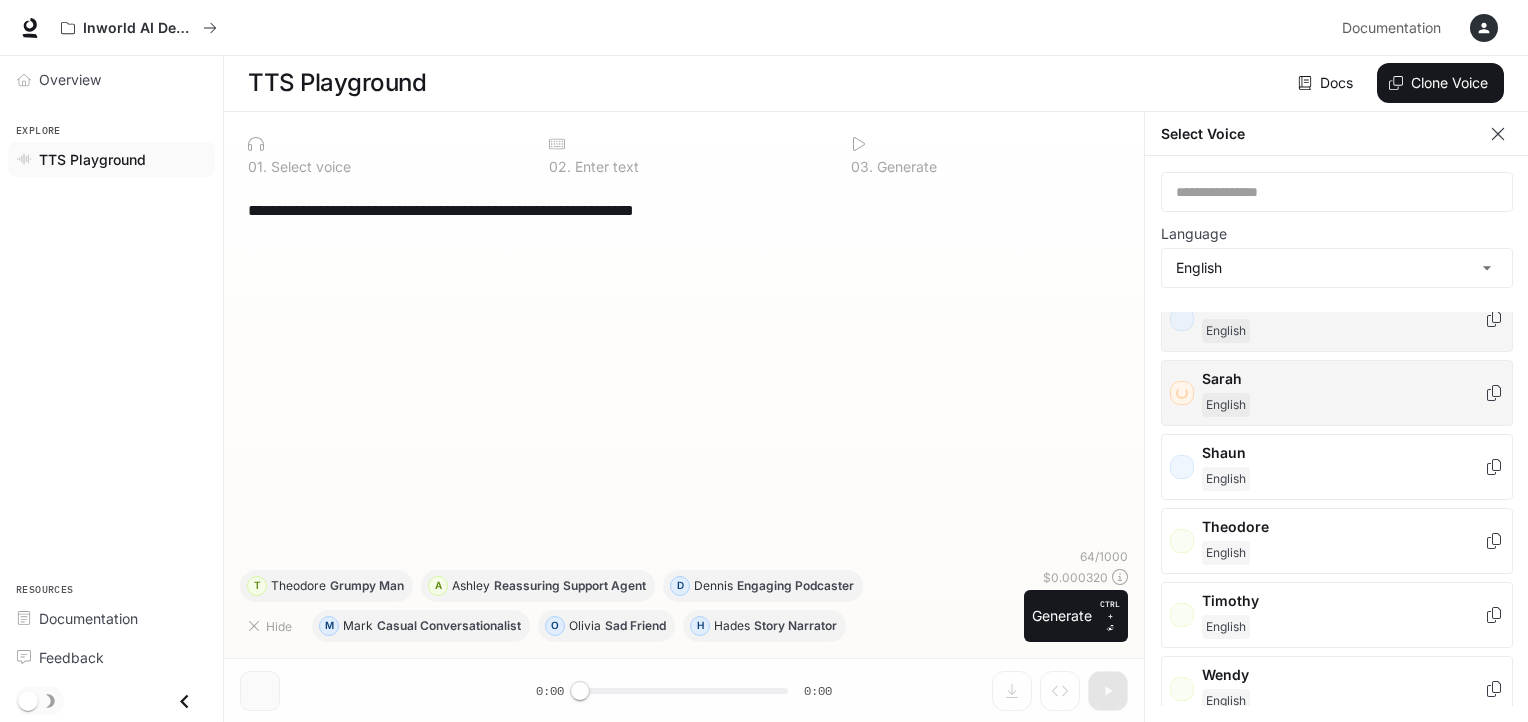 click on "English" at bounding box center [1343, 405] 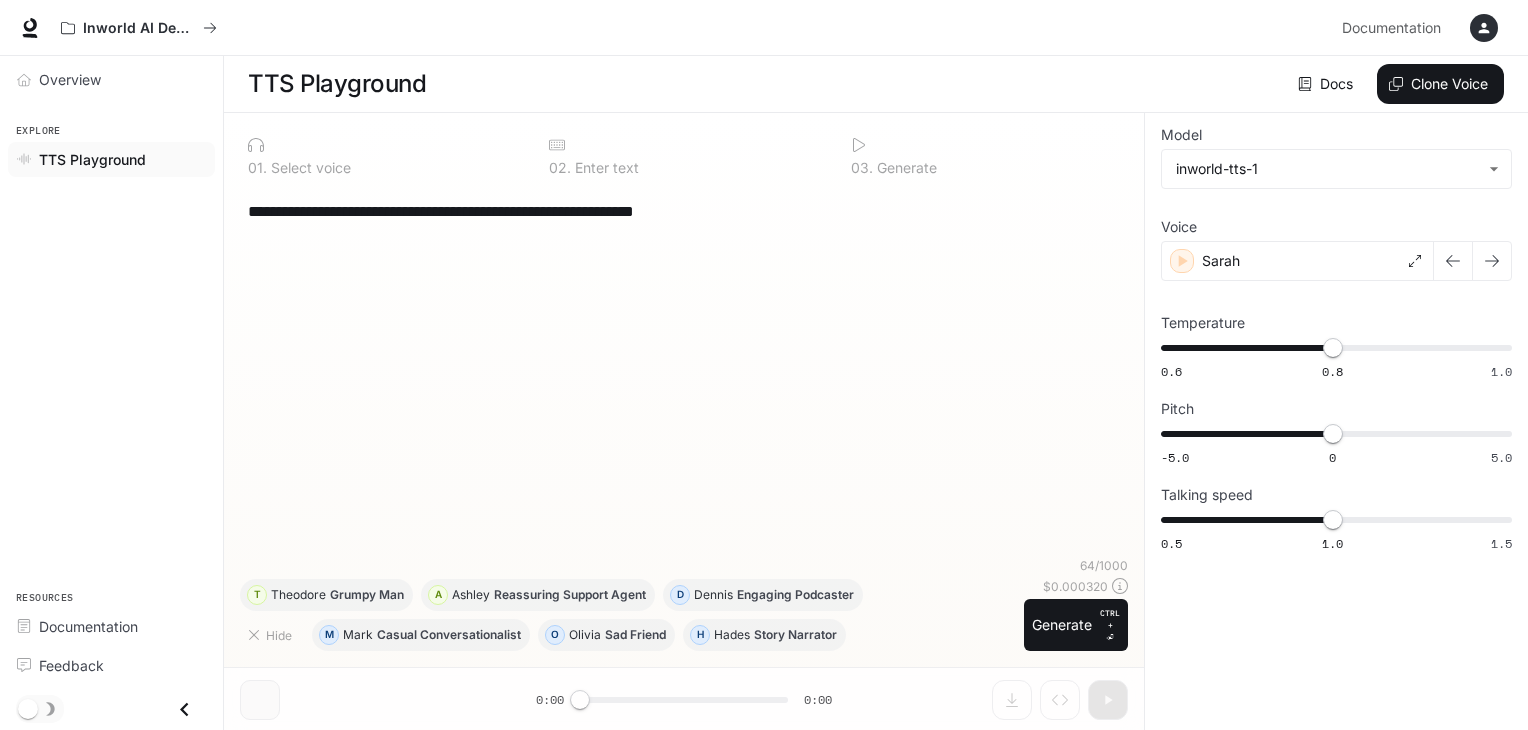 scroll, scrollTop: 0, scrollLeft: 0, axis: both 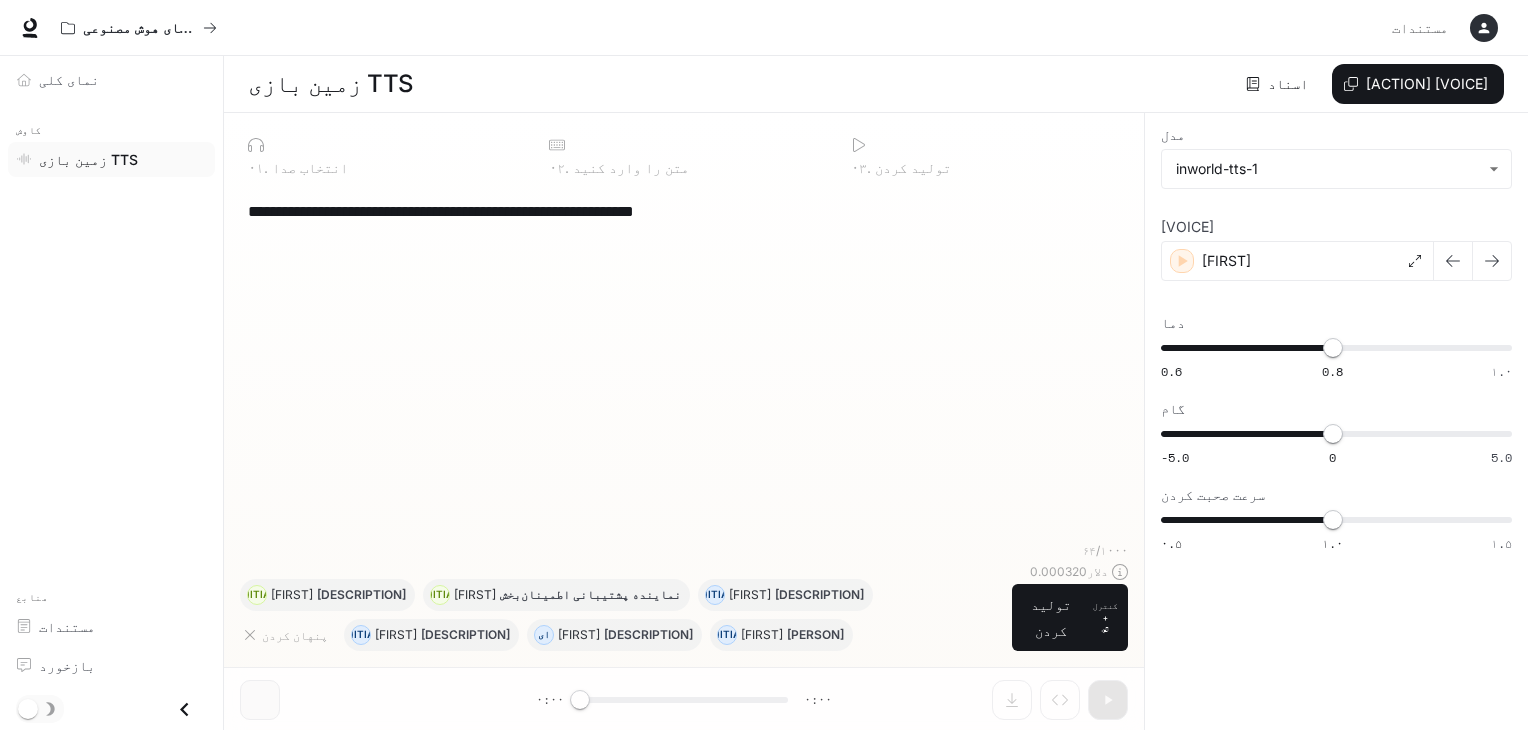 drag, startPoint x: 745, startPoint y: 221, endPoint x: 0, endPoint y: 201, distance: 745.26843 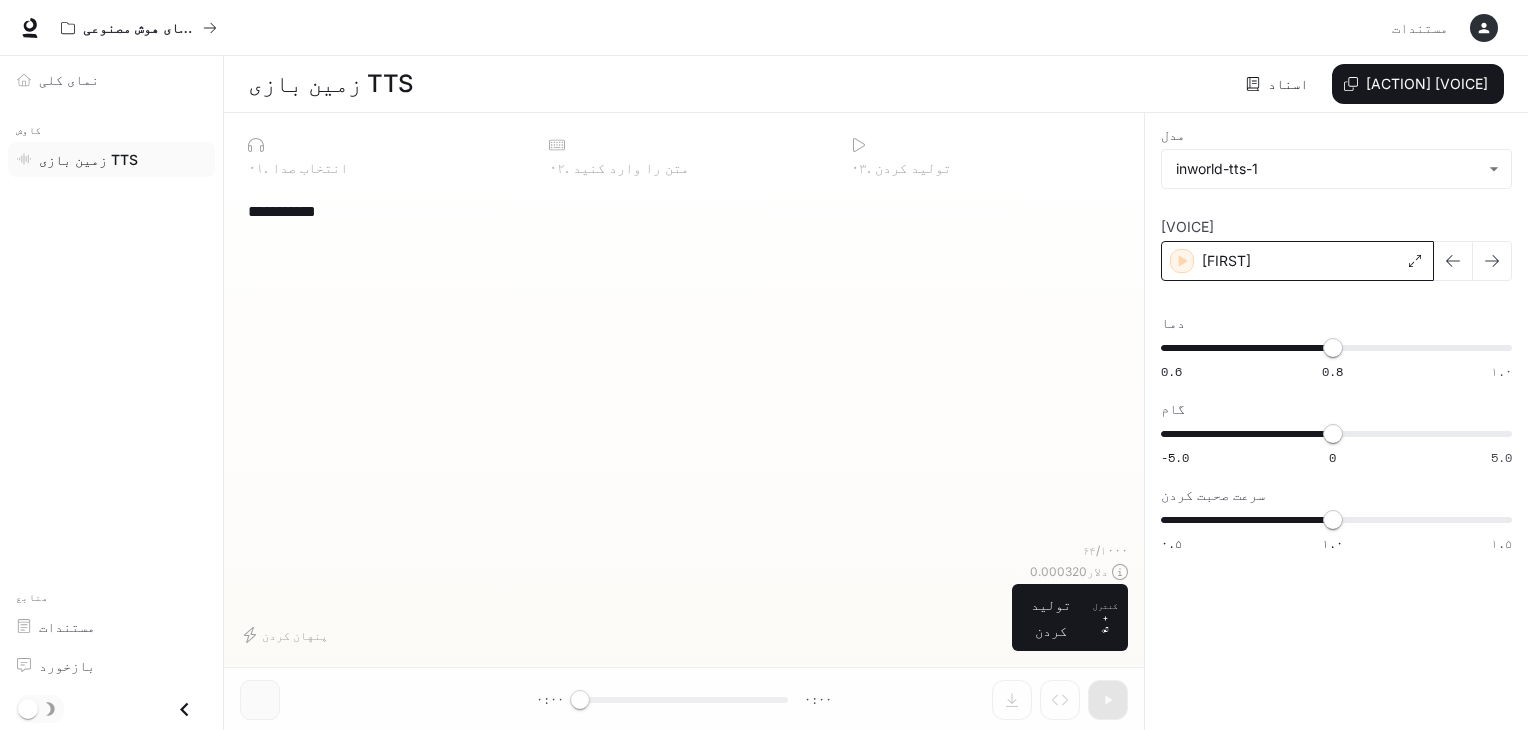 type on "**********" 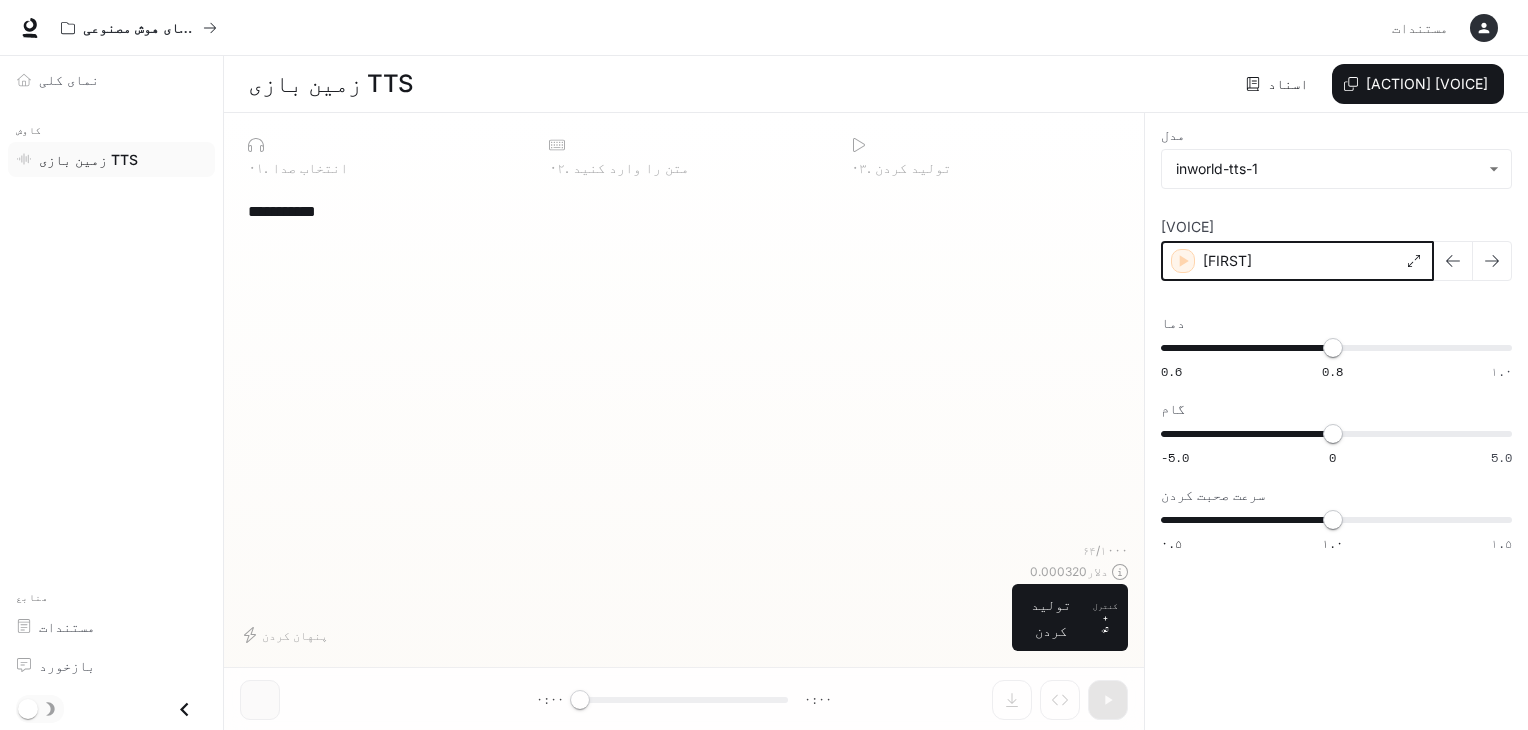 click 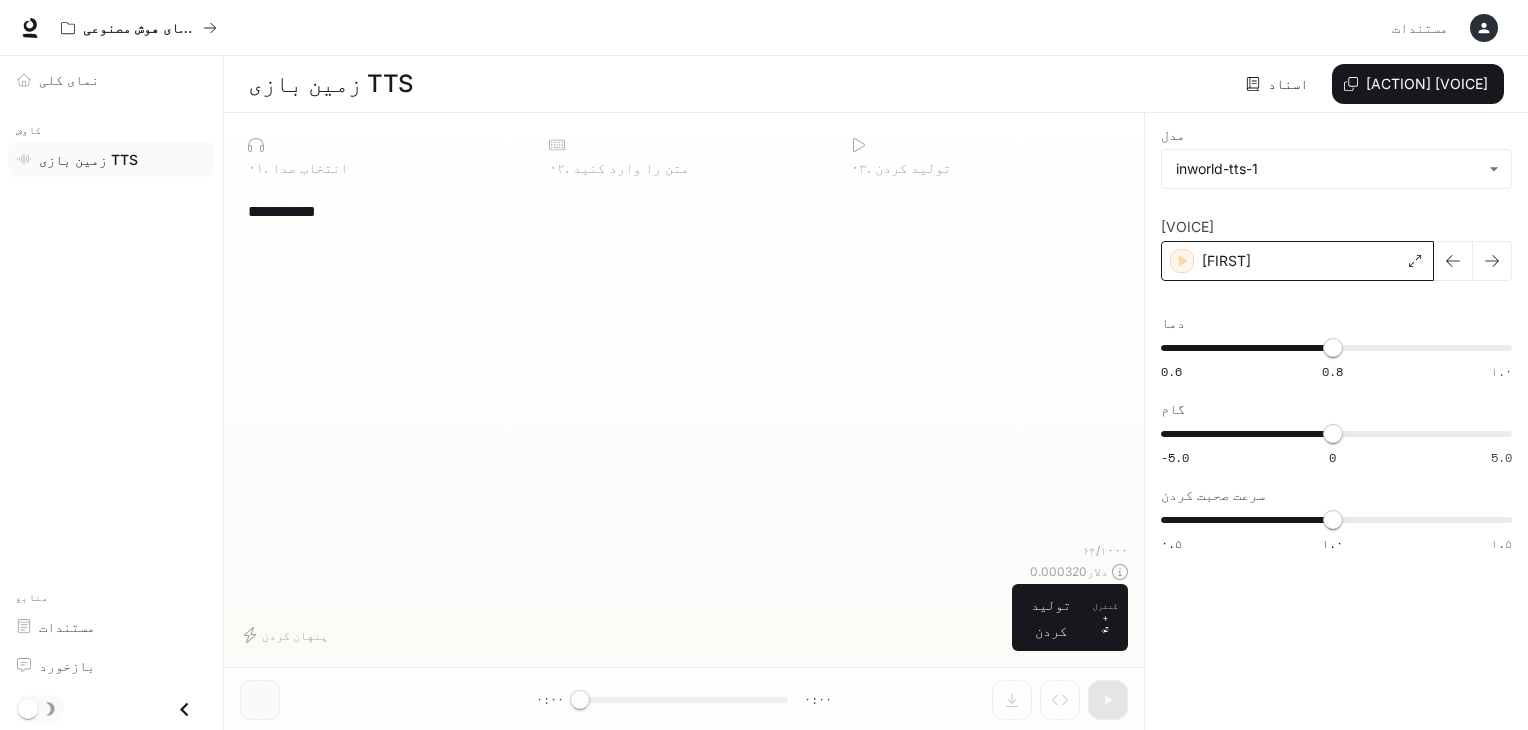 click on "**********" at bounding box center [684, 211] 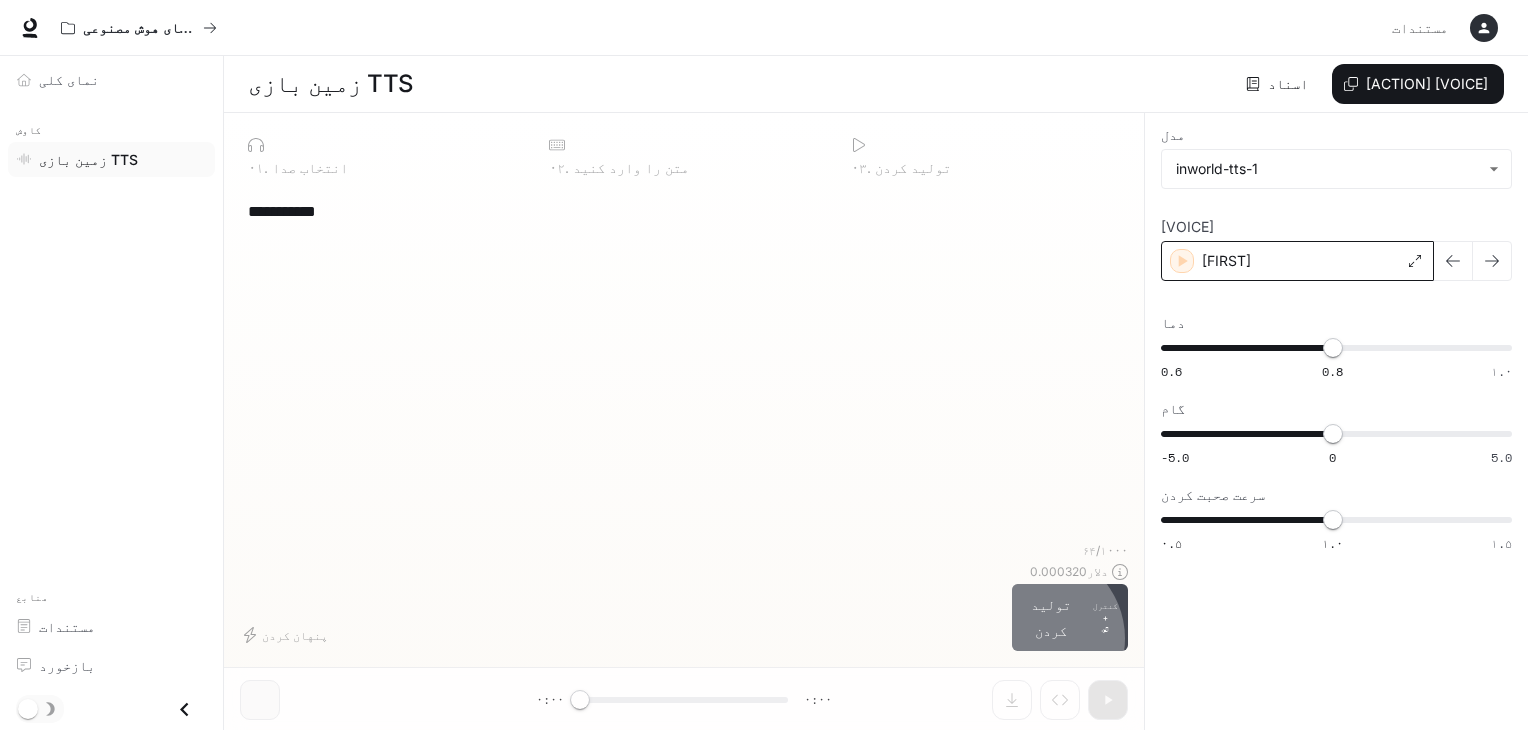 click on "تولید کردن" at bounding box center [1051, 617] 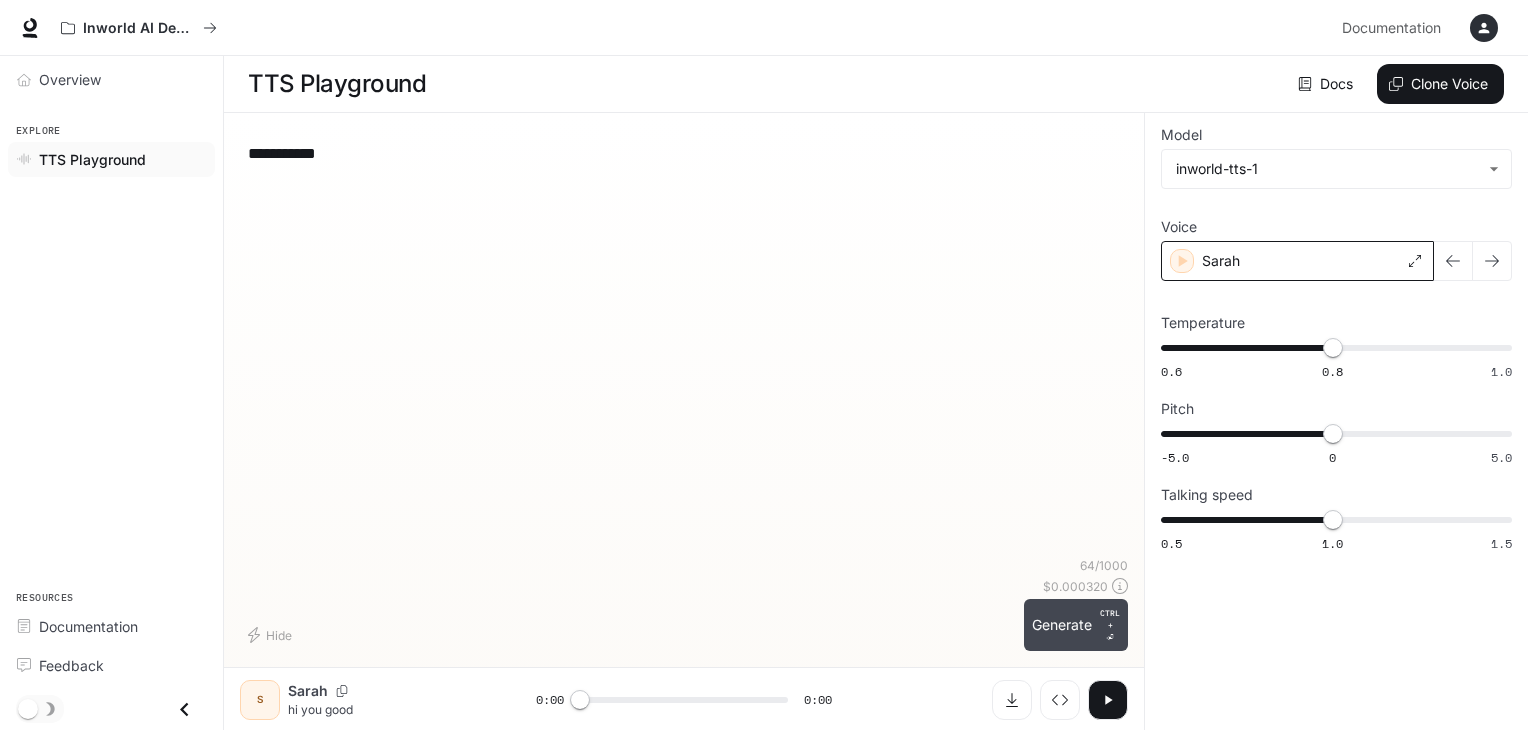scroll, scrollTop: 0, scrollLeft: 0, axis: both 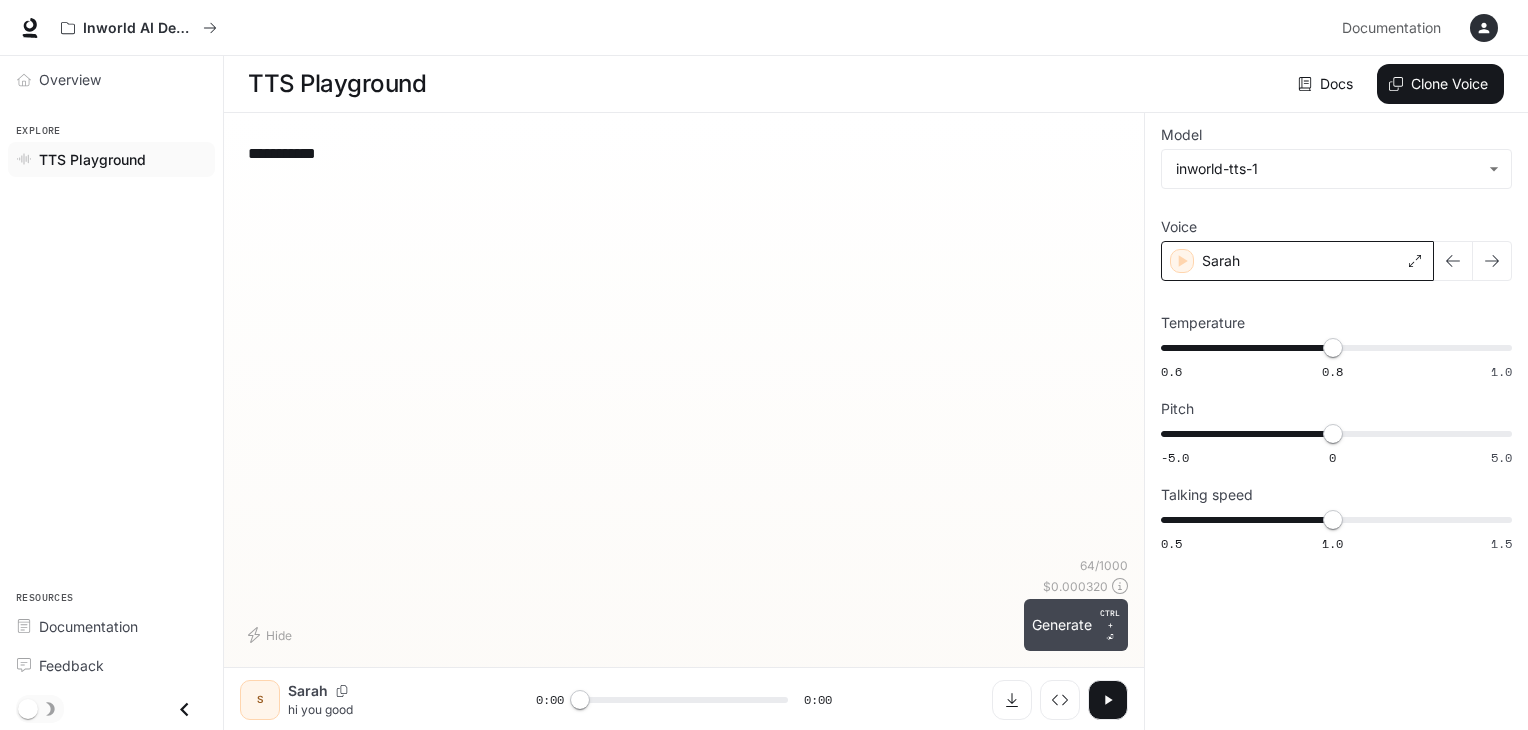 click on "**********" at bounding box center [684, 343] 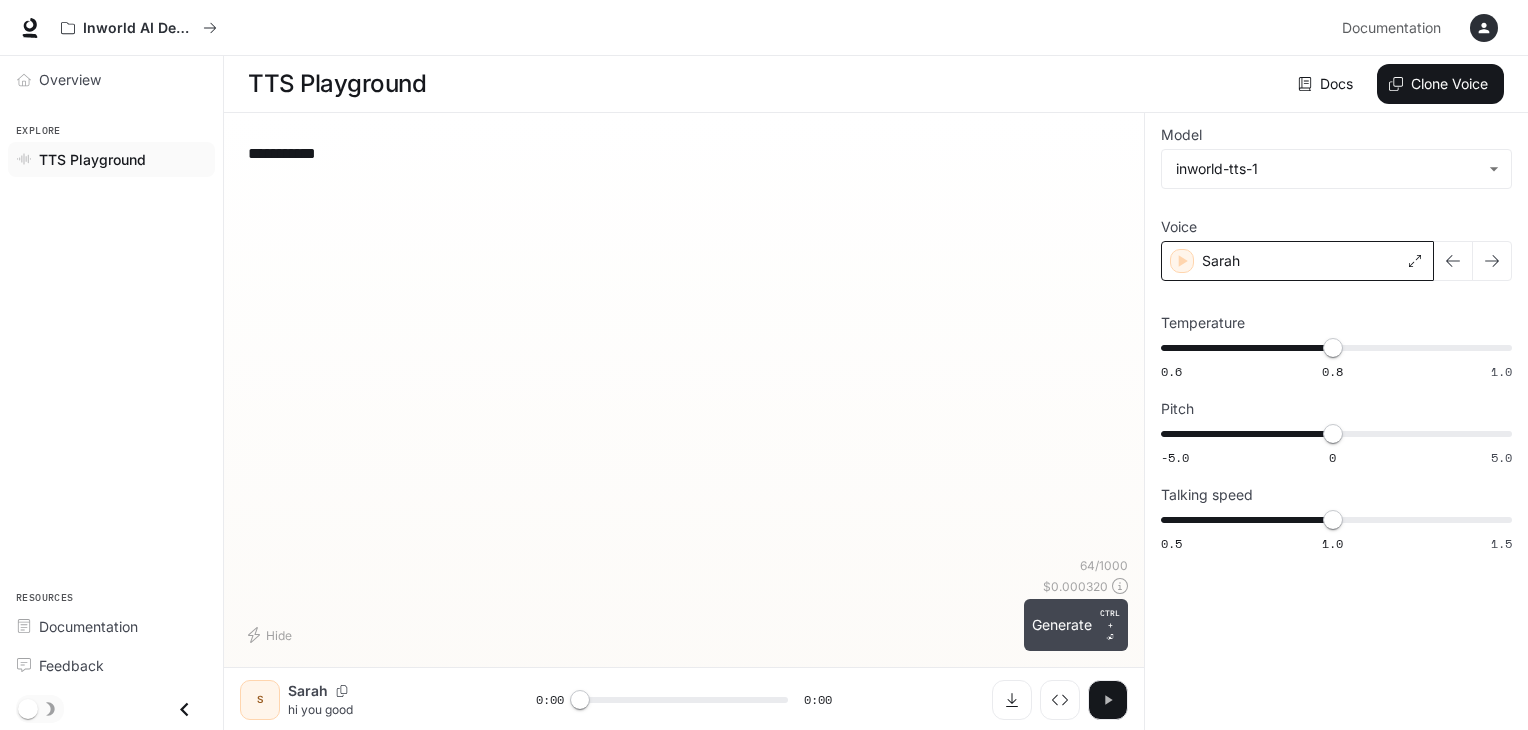 click at bounding box center [1108, 700] 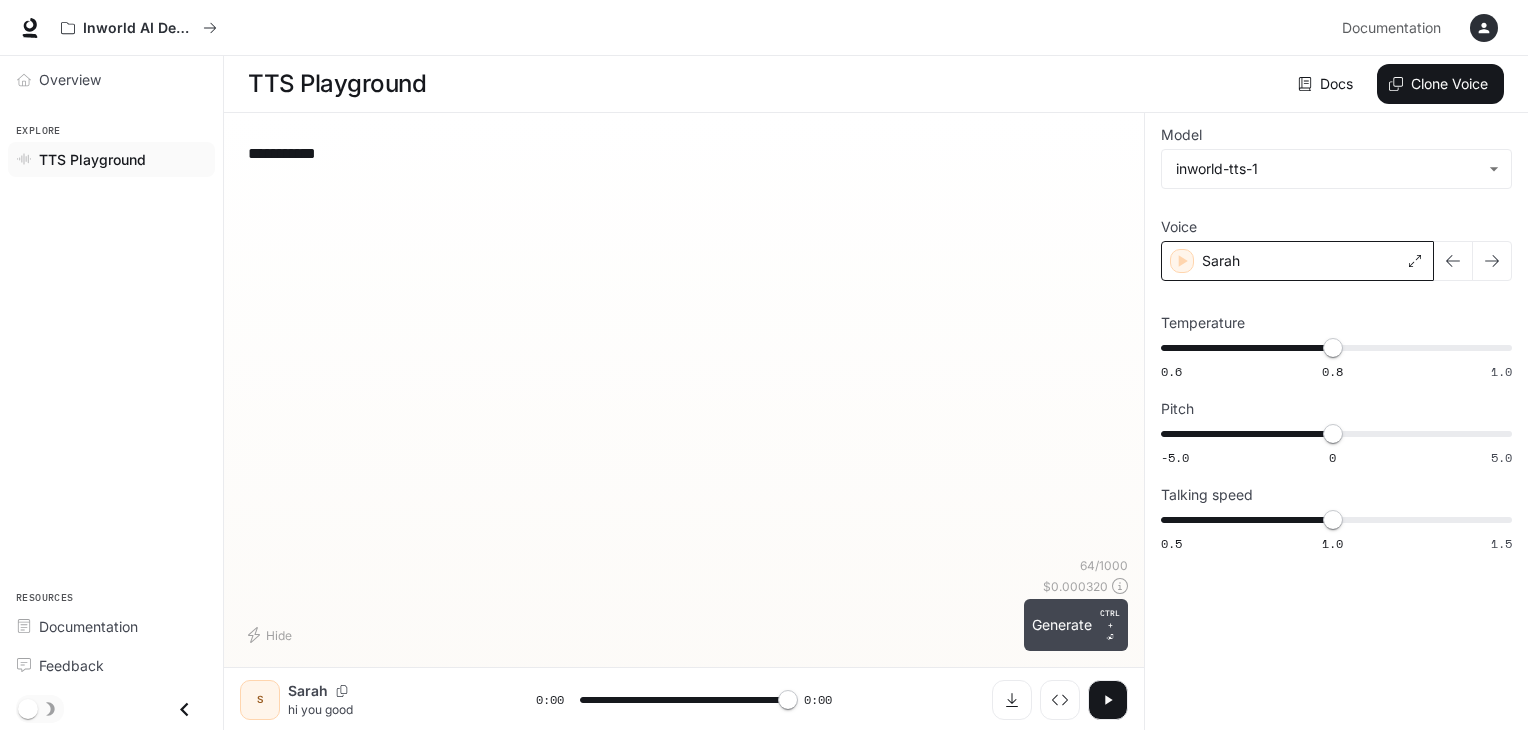 type on "*" 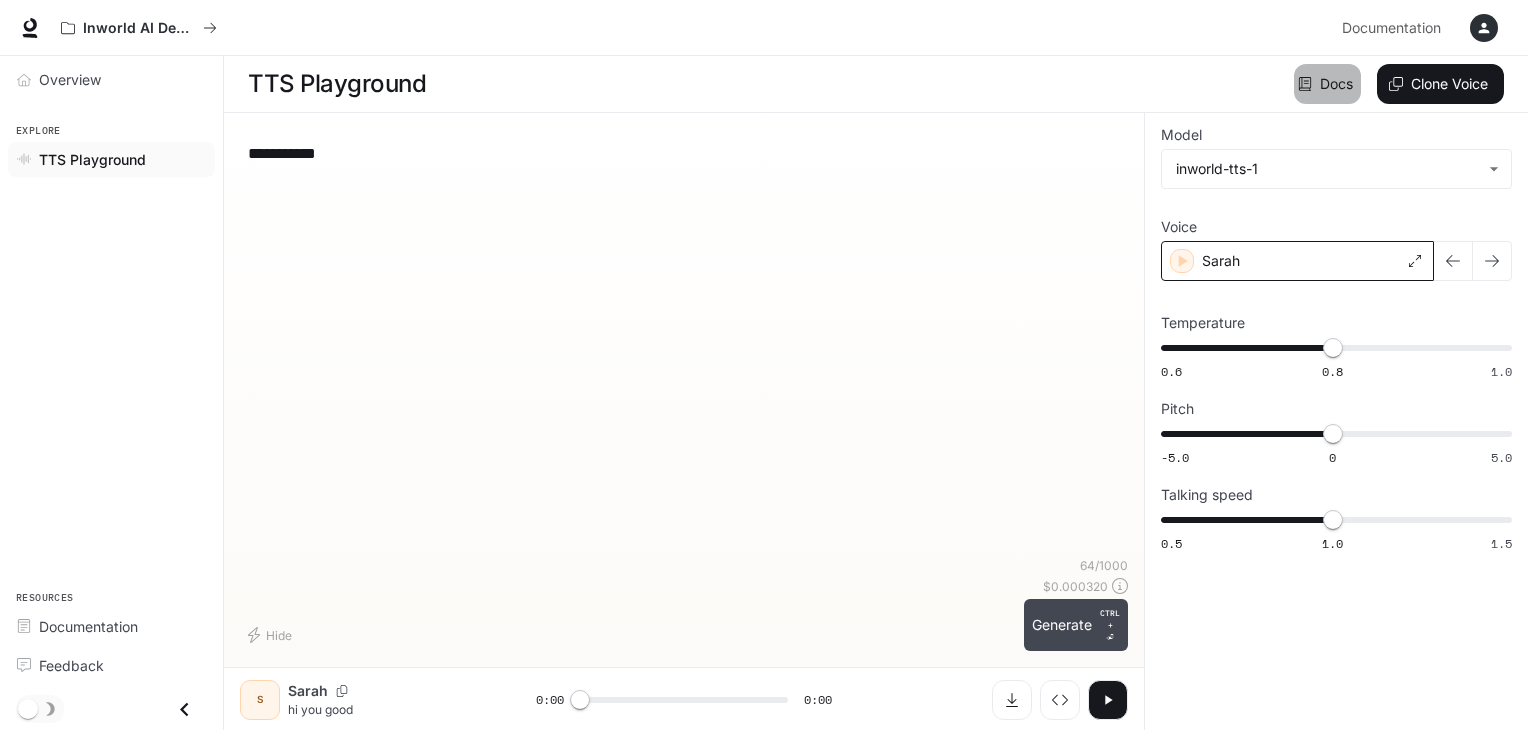 click on "Docs" at bounding box center [1327, 84] 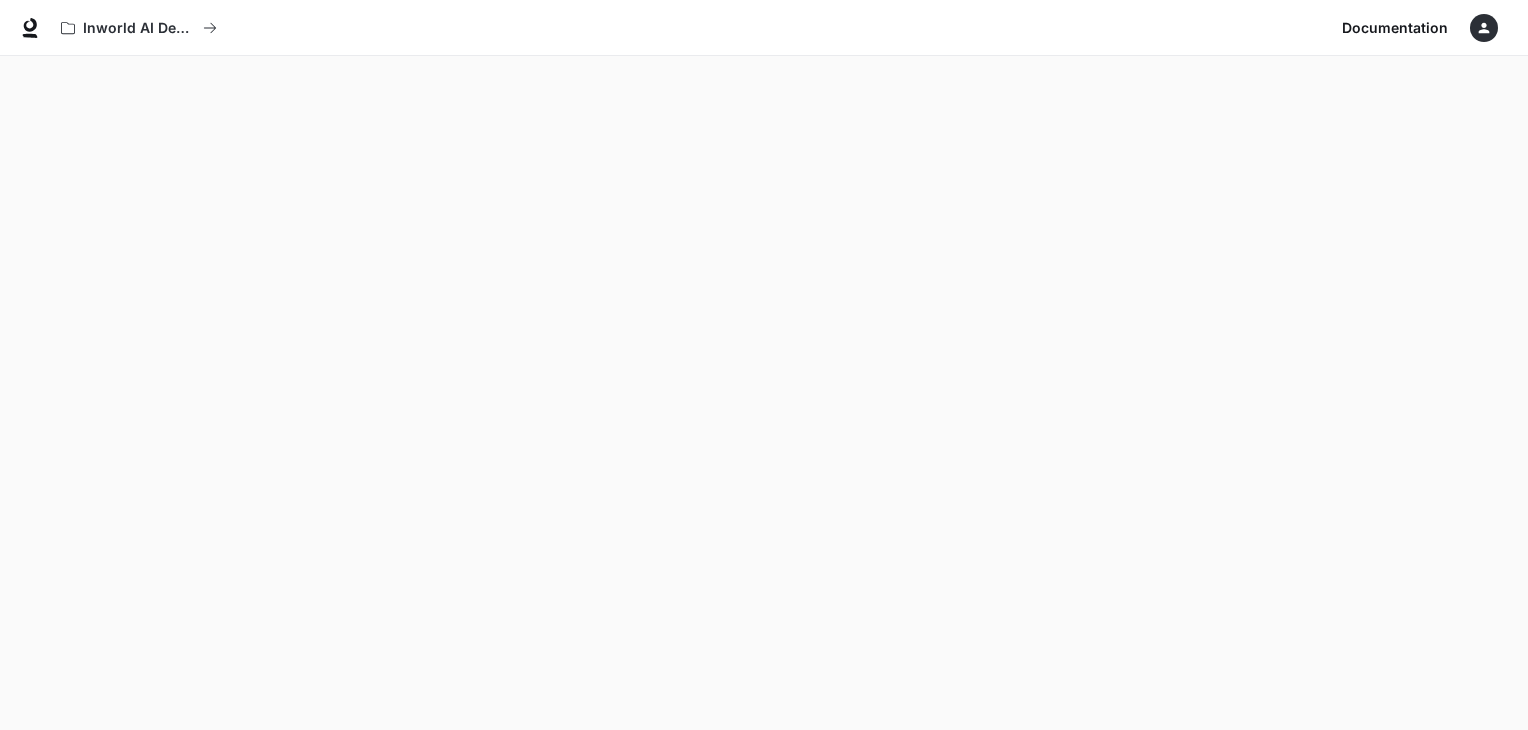 scroll, scrollTop: 0, scrollLeft: 0, axis: both 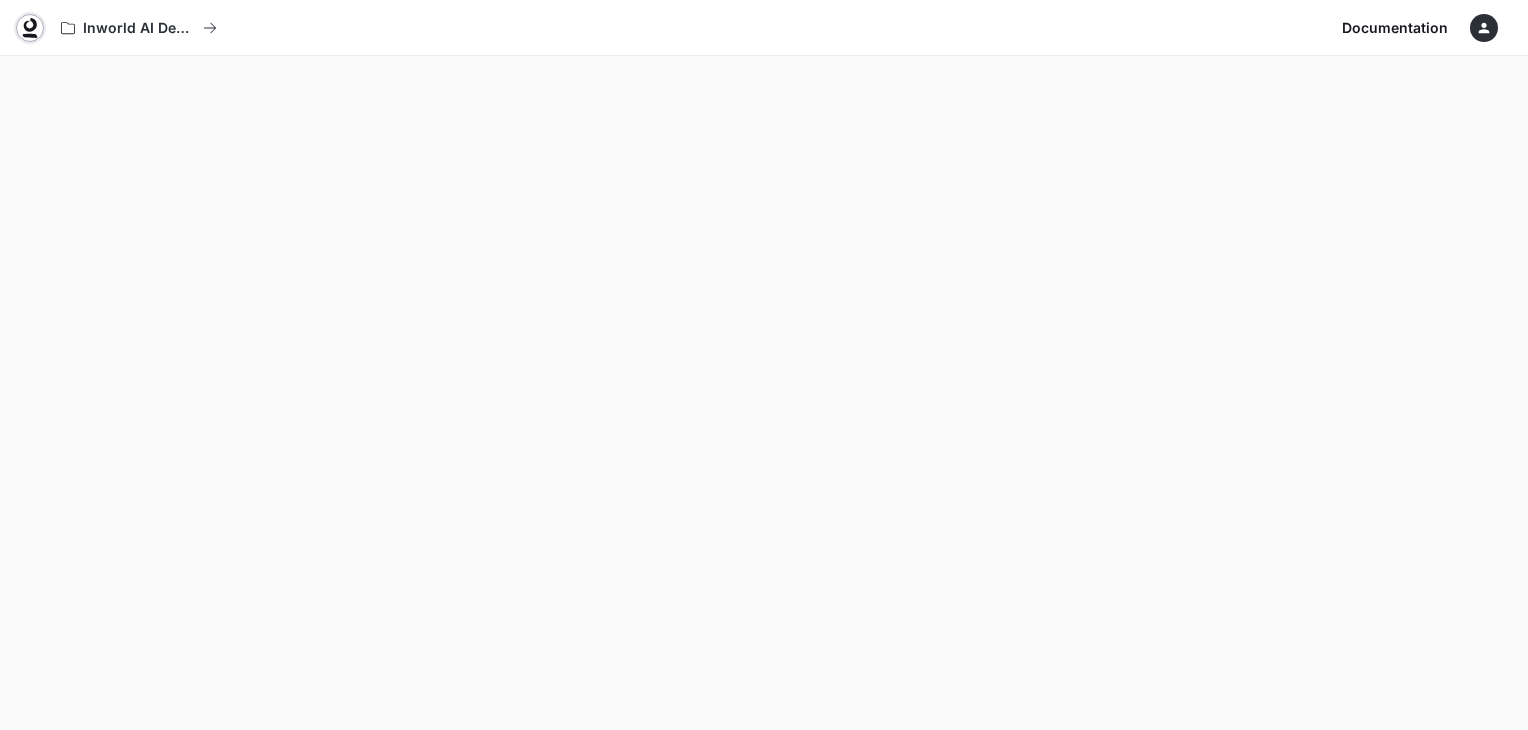 click 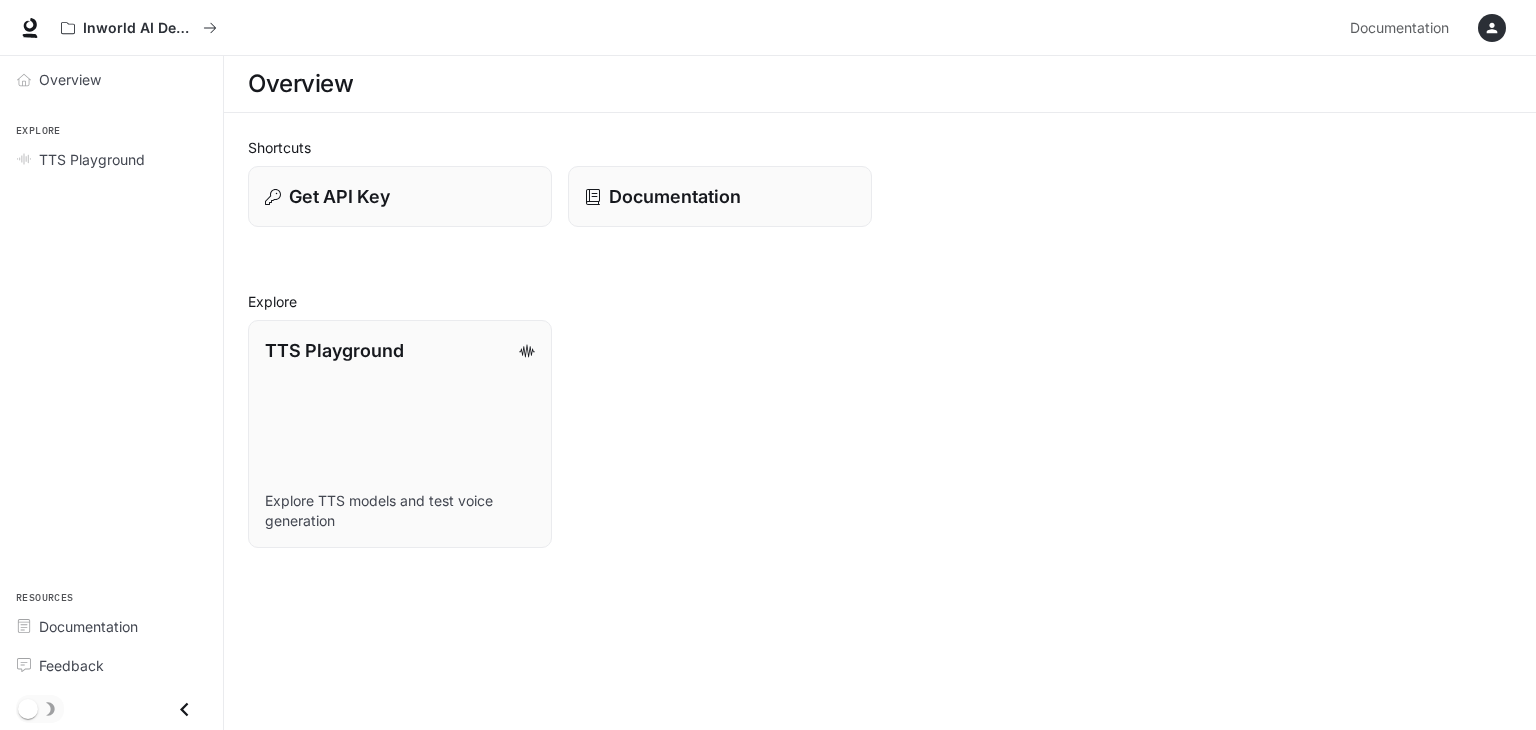 scroll, scrollTop: 0, scrollLeft: 0, axis: both 